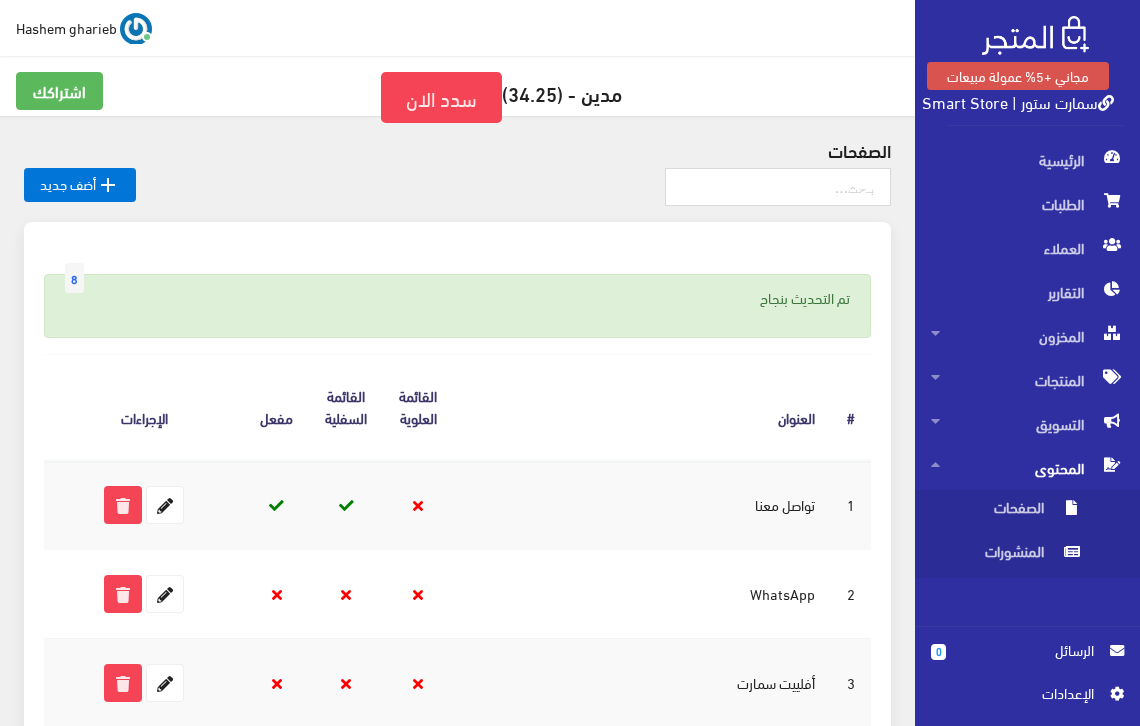 scroll, scrollTop: 0, scrollLeft: 0, axis: both 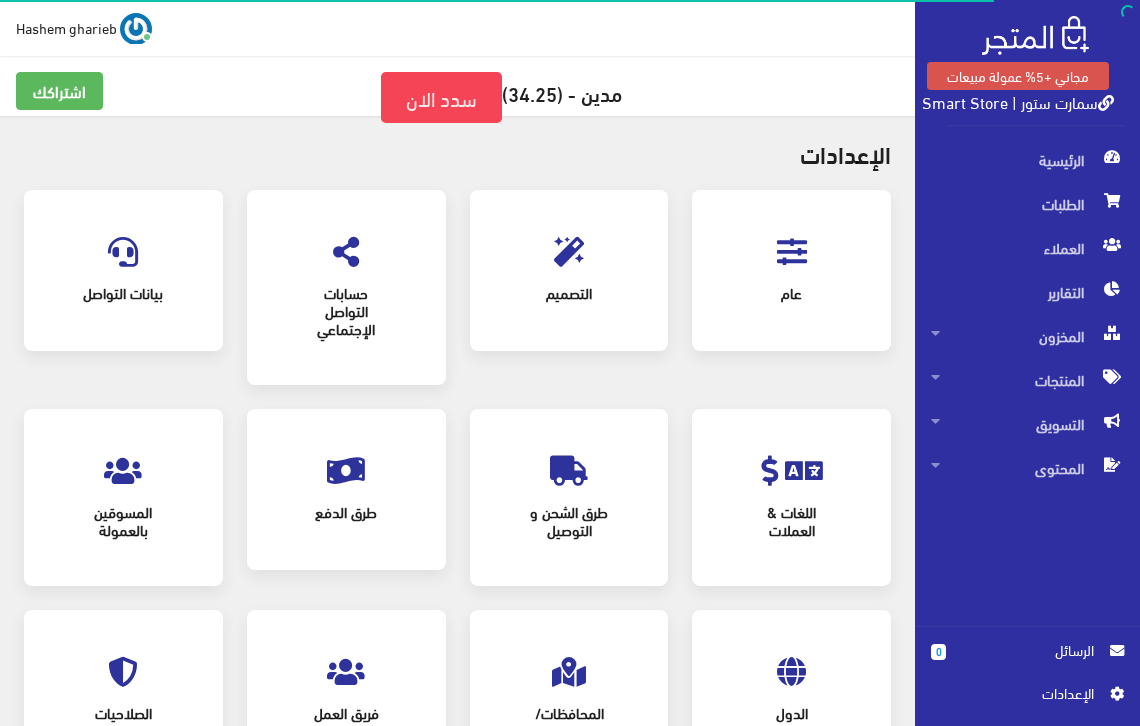 click at bounding box center (792, 252) 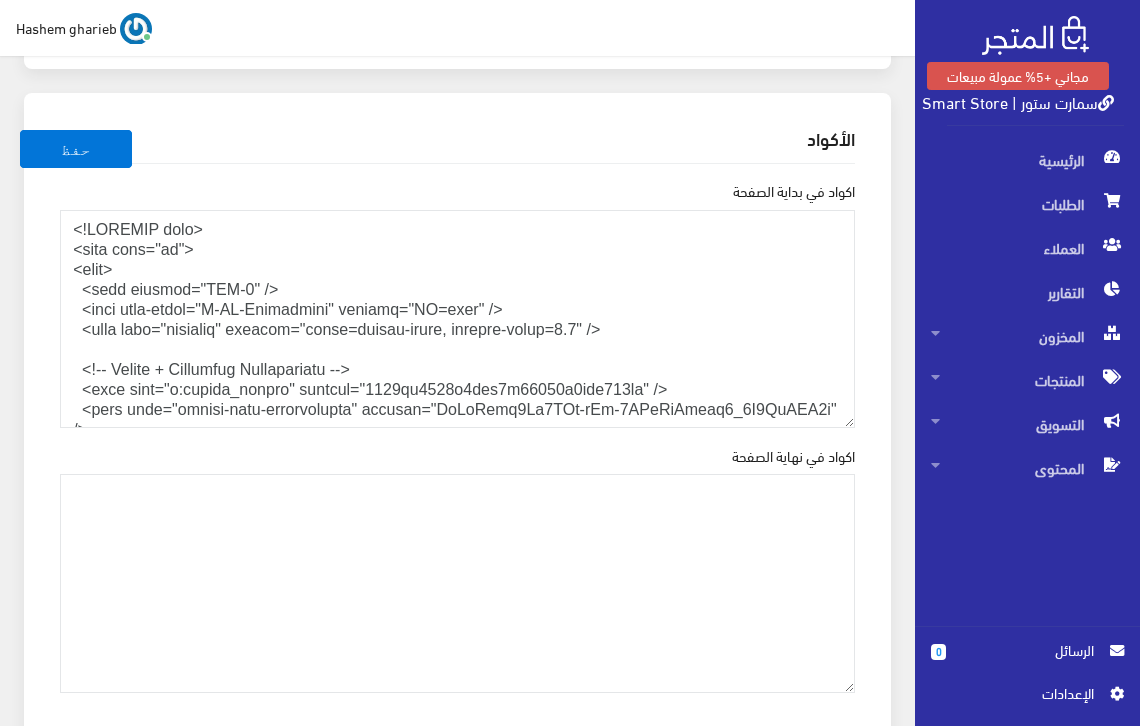 scroll, scrollTop: 2707, scrollLeft: 0, axis: vertical 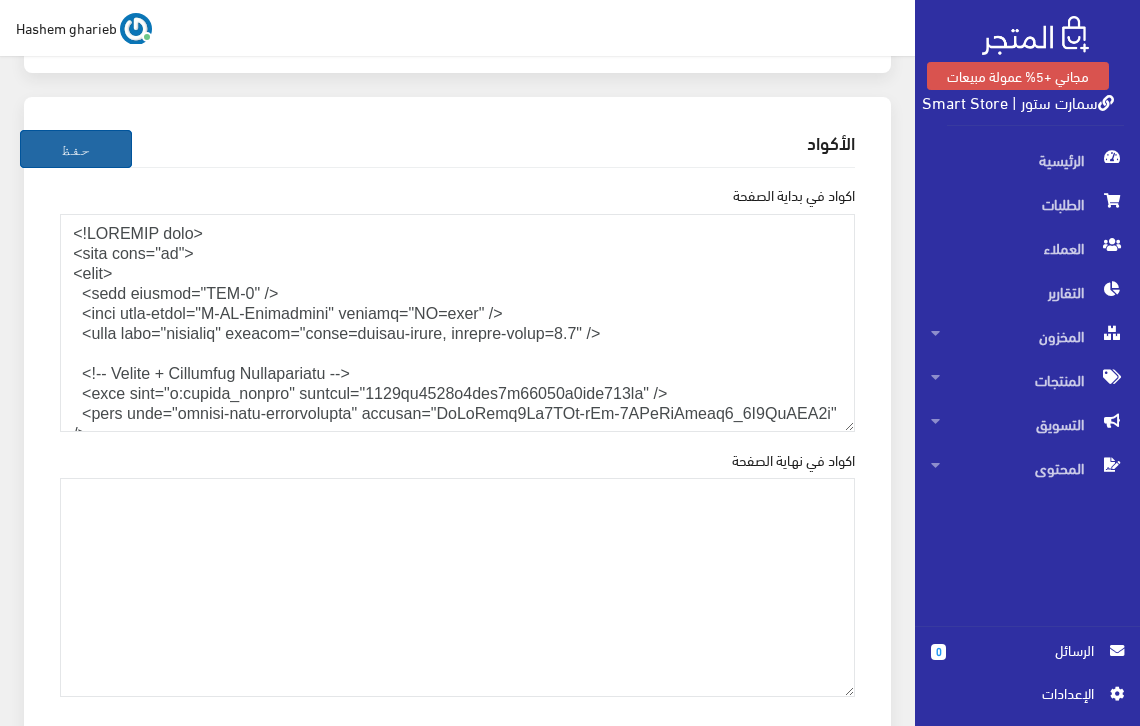 click on "حفظ" at bounding box center [76, 149] 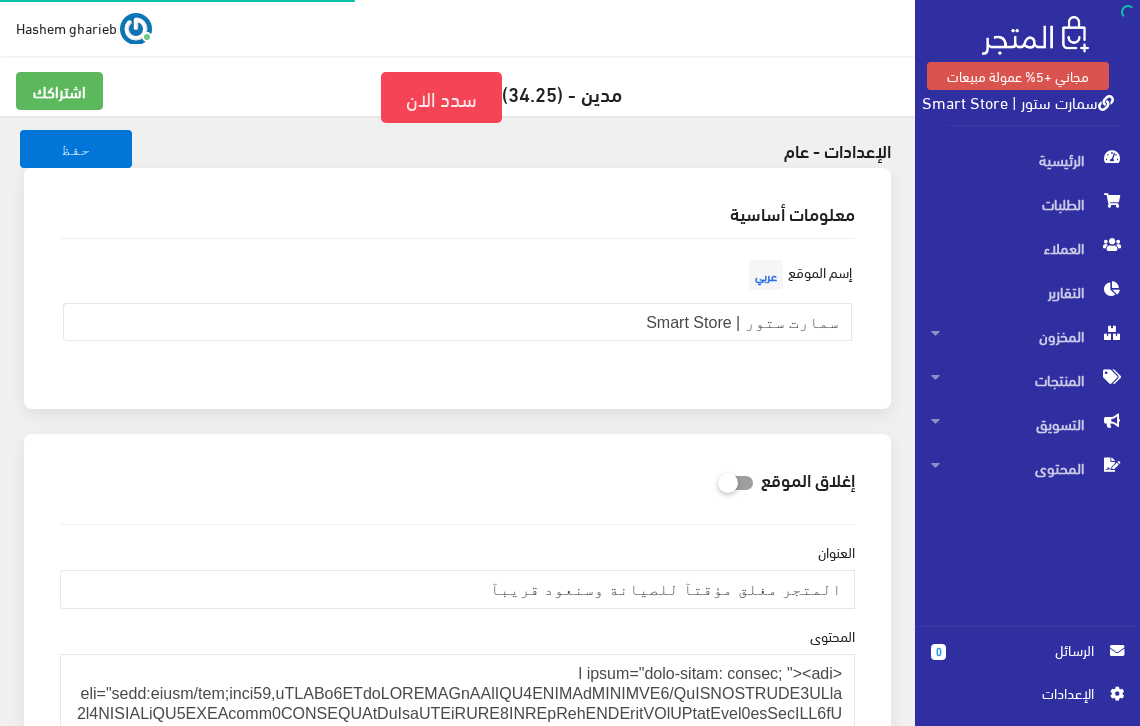 scroll, scrollTop: 0, scrollLeft: 0, axis: both 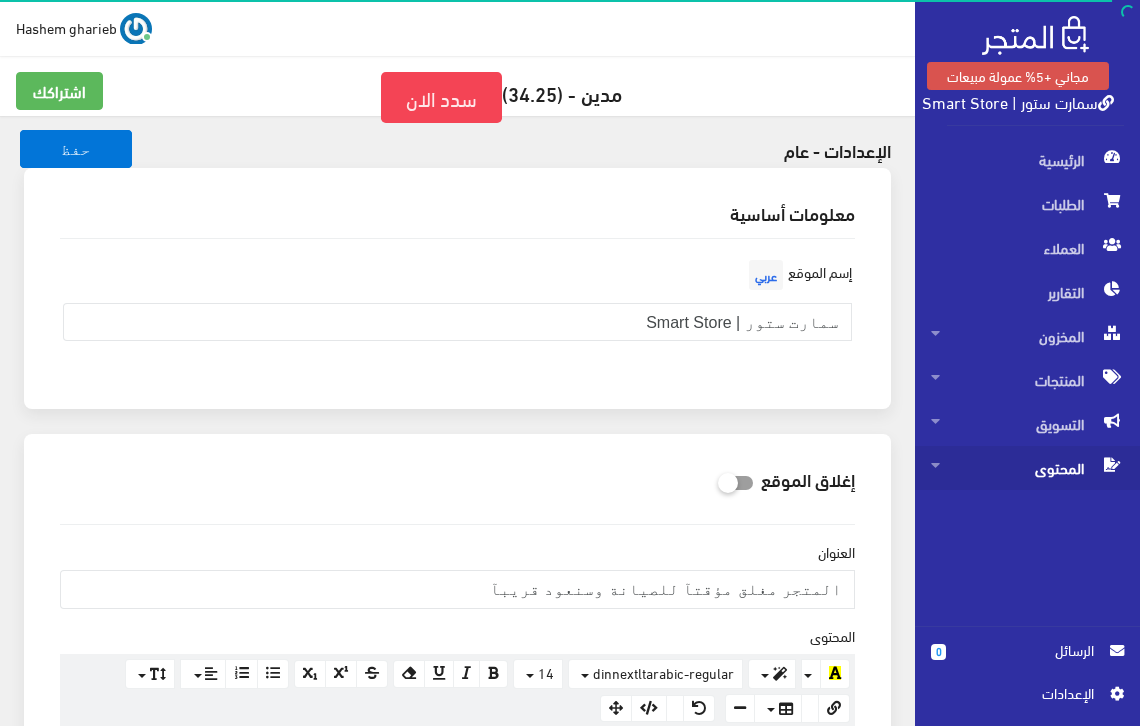 click on "المحتوى" at bounding box center [1027, 468] 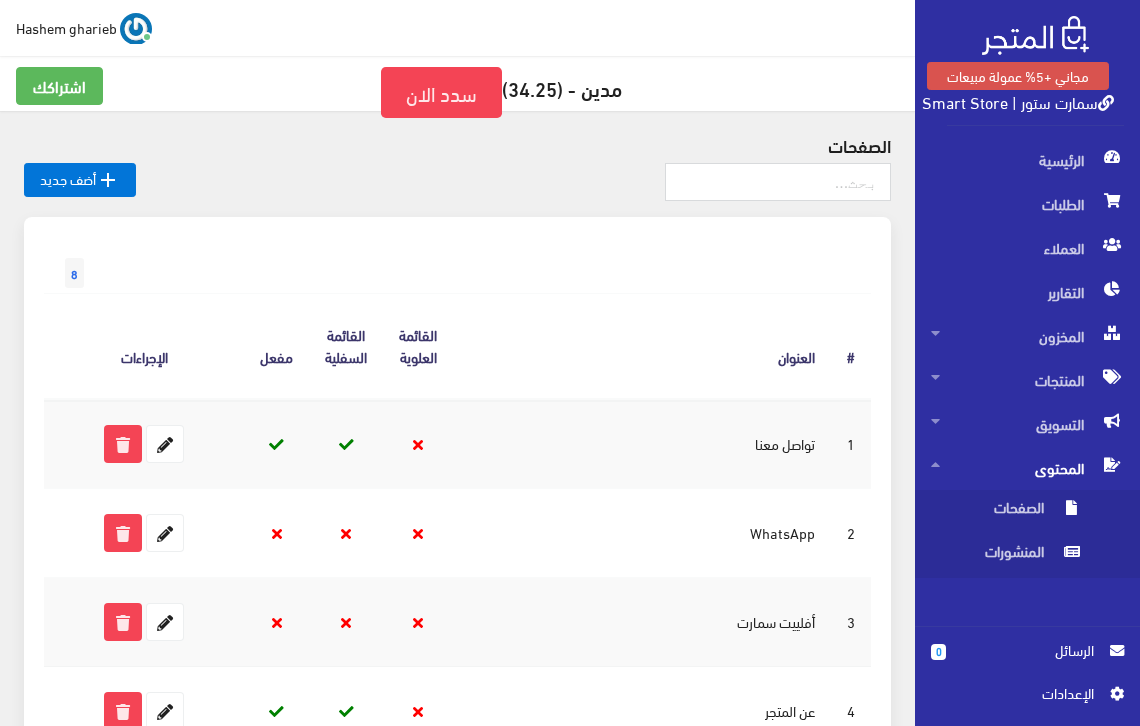 scroll, scrollTop: 0, scrollLeft: 0, axis: both 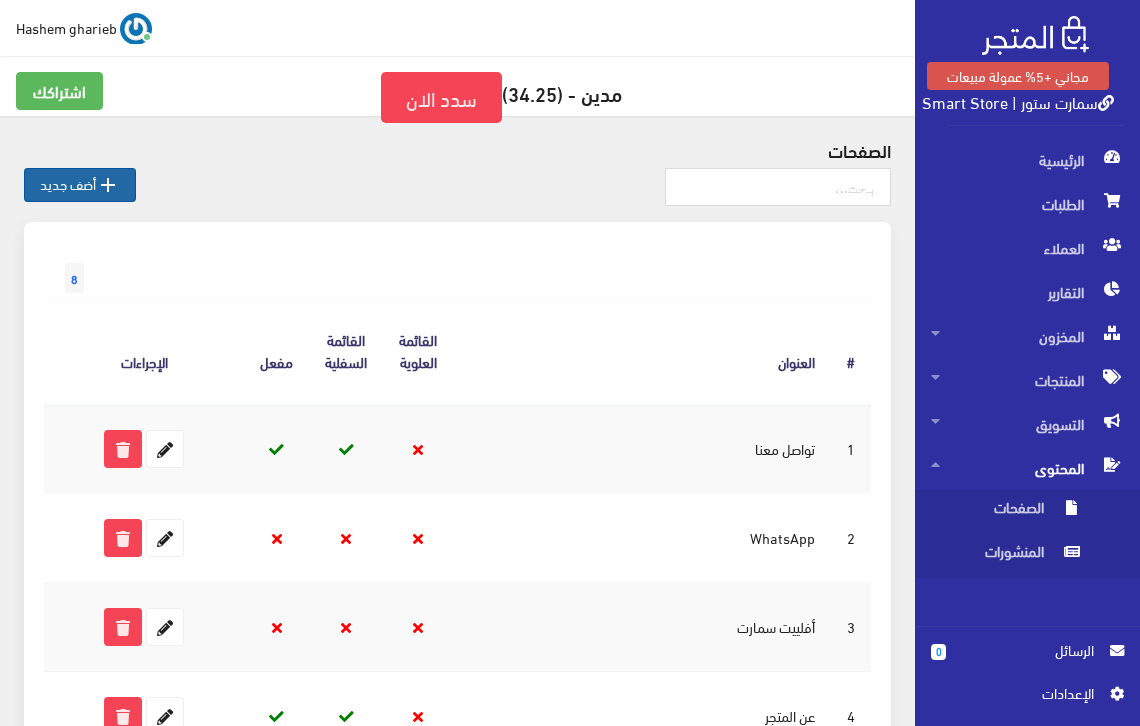 click on "  أضف جديد" at bounding box center [80, 185] 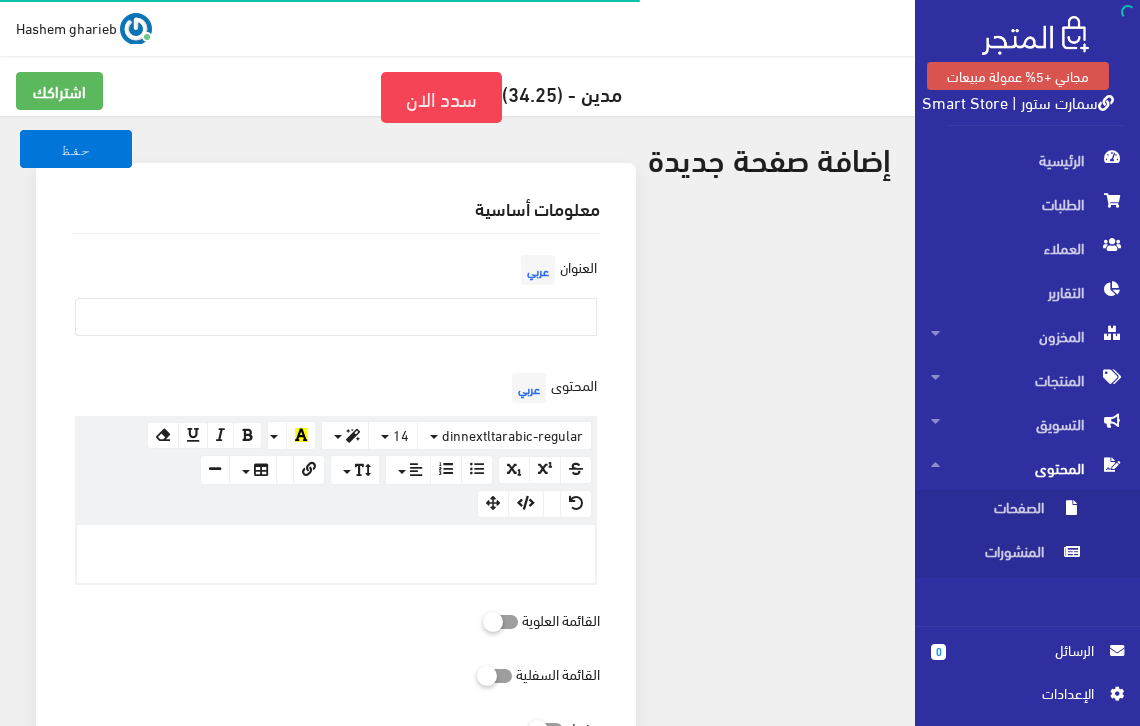 scroll, scrollTop: 0, scrollLeft: 0, axis: both 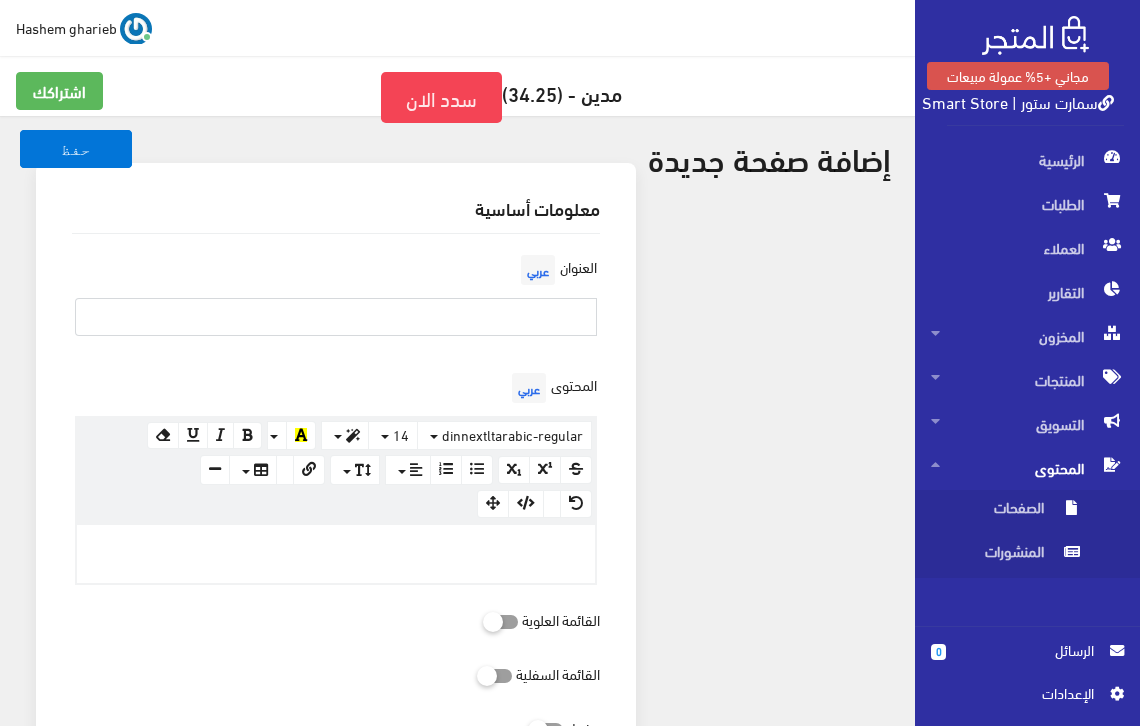 click at bounding box center (336, 317) 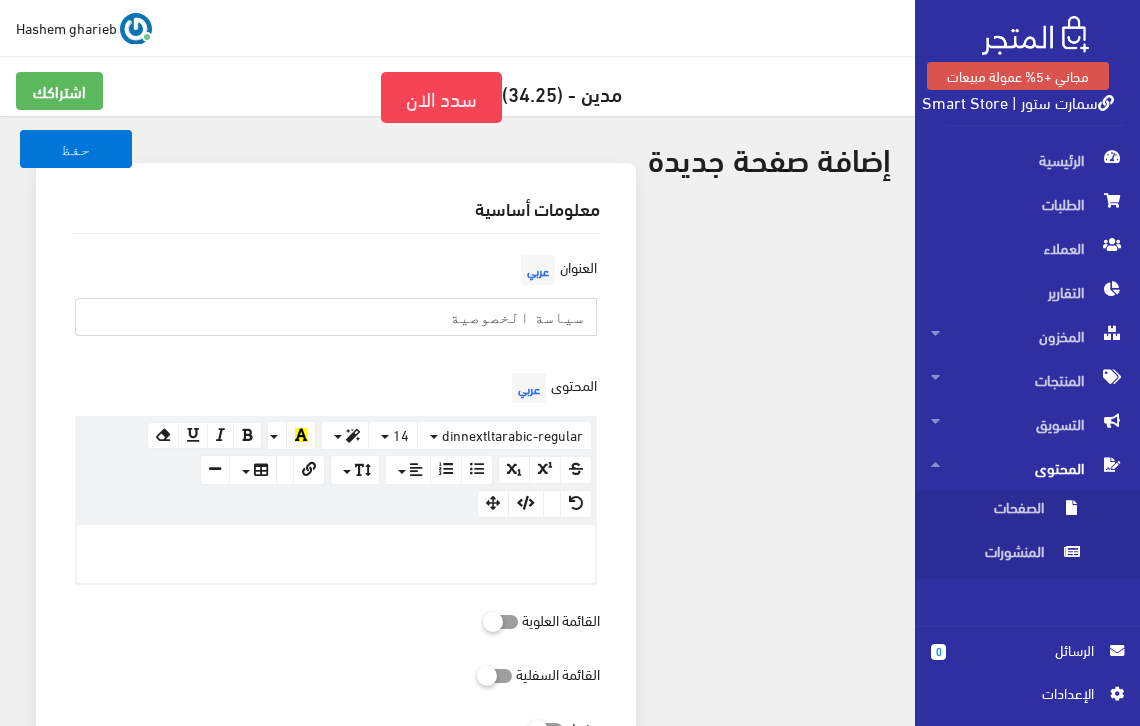 type on "سياسة الخصوصية" 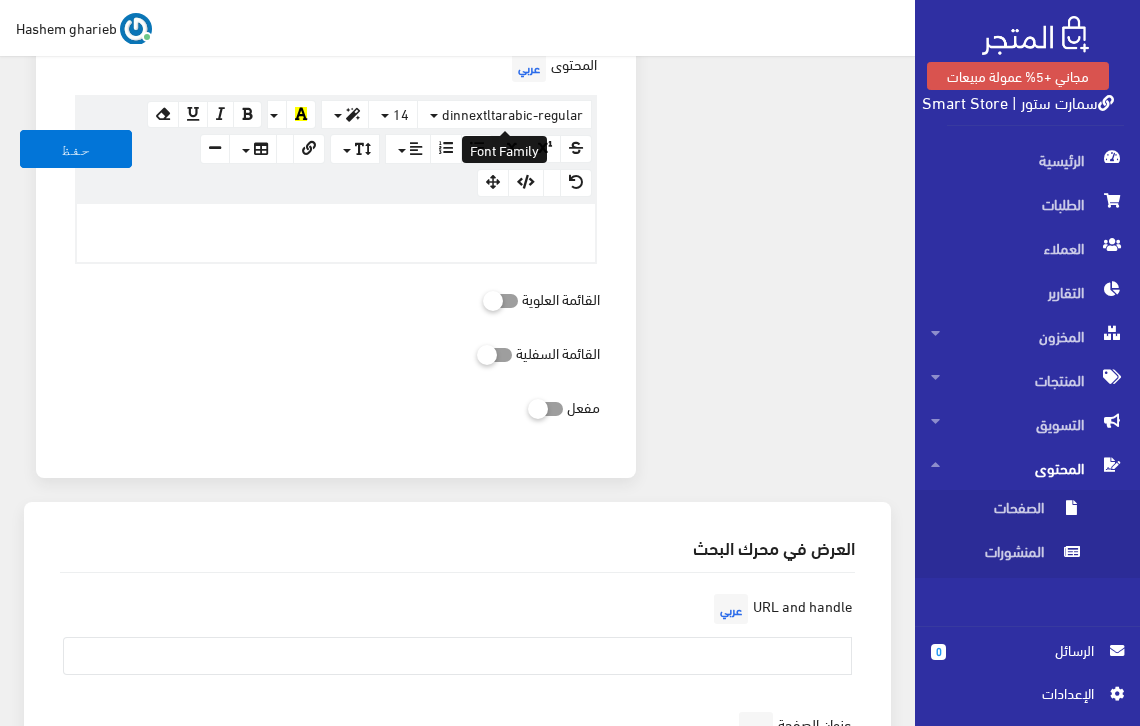 scroll, scrollTop: 333, scrollLeft: 0, axis: vertical 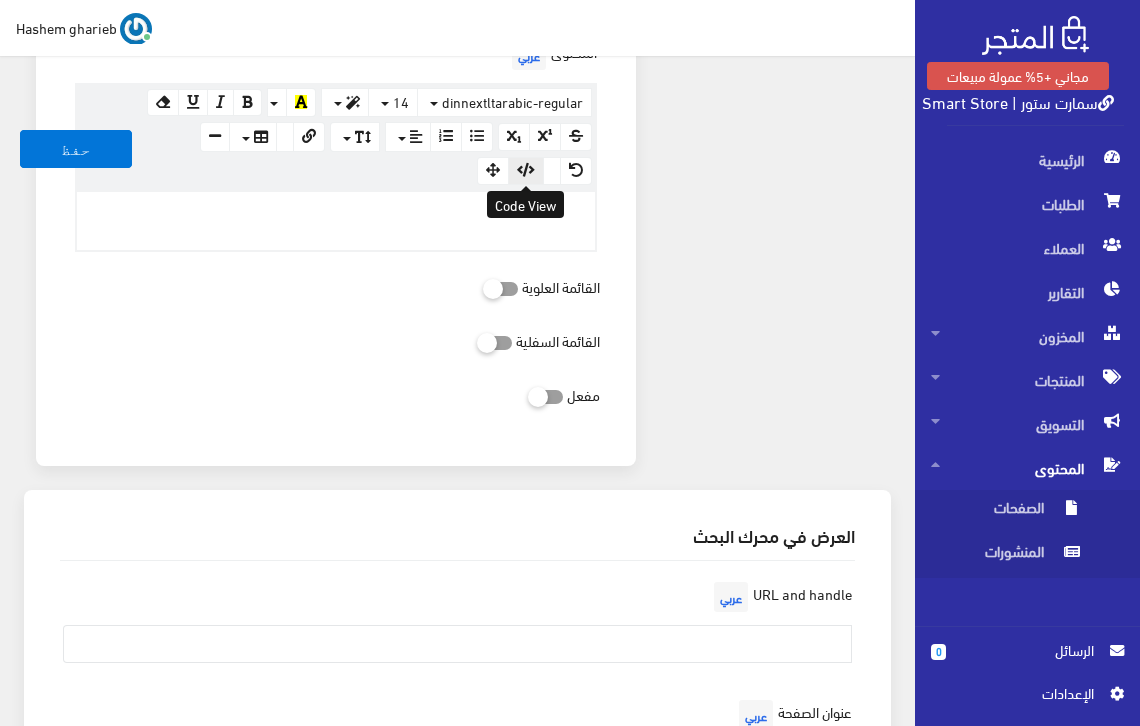click at bounding box center (526, 170) 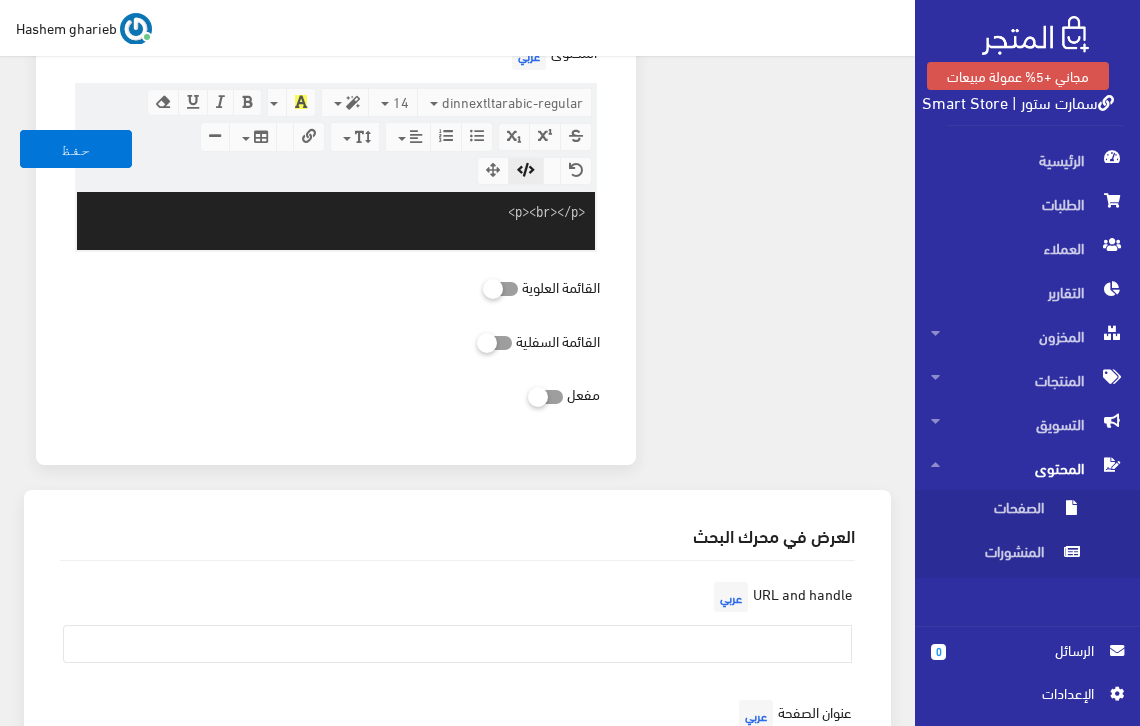 paste on "<!DOCTYPE html>
<html lang="ar">
<head>
<meta charset="UTF-8">
<title>سياسة الخصوصية | سمارت ستور</title>
<meta name="viewport" content="width=device-width, initial-scale=1.0">
<style>
body {
font-family: 'Cairo', sans-serif;
background-color: #fff;
color: #222;
line-height: 1.8;
padding: 20px;
direction: rtl;
}
h1, h2 {
color: #184b6d;
}
</style>
</head>
<body>
<h1>سياسة الخصوصية</h1>
<p>نحن في <strong>سمارت ستور | Smart Store</strong> نحترم خصوصيتك ونسعى لحماية بياناتك الشخصية عند استخدامك لموقعنا.</p>
<h2>المعلومات التي نقوم بجمعها</h2>
<ul>
<li>نقوم بجمع بيانات عامة مثل الاسم والبريد الإلكتروني ووسيلة الاتصال فقط عند تقديمها طوعًا عند الطلب أو التسجيل.</li>
<li>نستخدم أدوات تتبع (مثل الكوكيز) لتحسين تجربة المستخدم وتحليل الأداء.</li>
</ul>
<h2>كيف نستخدم بياناتك؟</h2>
<ul>
<li>لتنفيذ طلبات الشراء والتواصل معك بشأنها.</li>
<li>لتحسين خدماتنا وتجربة التسوق على الموقع.</li>
<li>لإرسال عروض حصرية عند مو..." 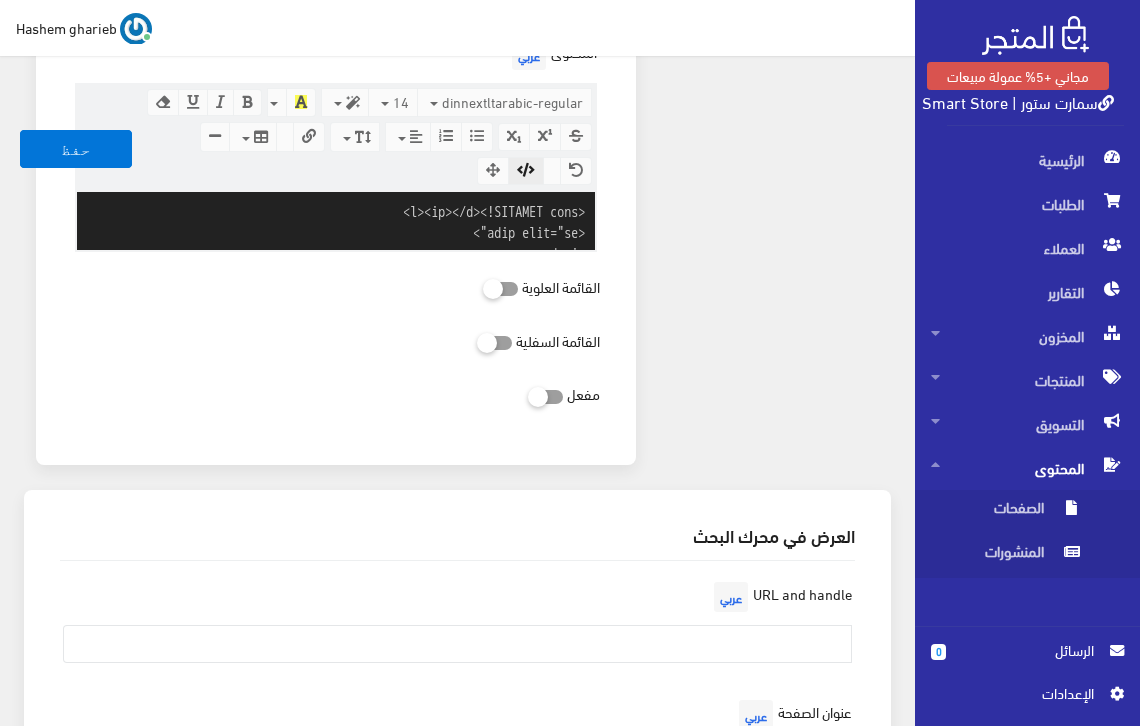 scroll, scrollTop: 1650, scrollLeft: 0, axis: vertical 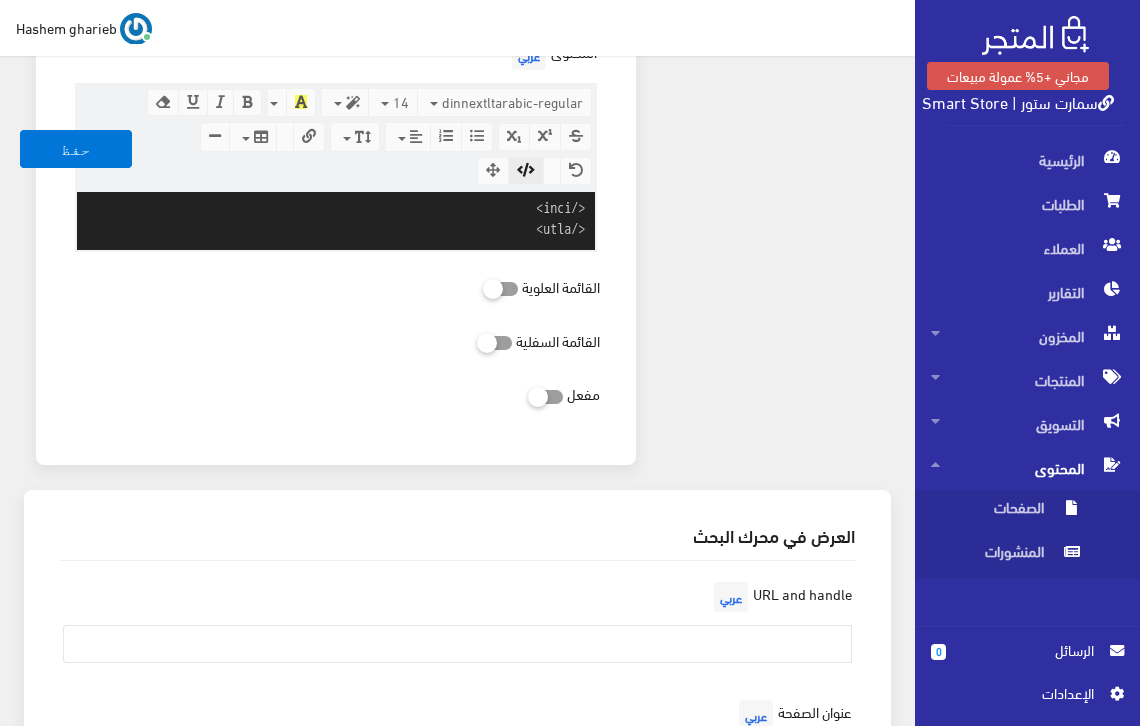 type on "<p><br></p><!DOCTYPE html>
<html lang="ar">
<head>
<meta charset="UTF-8">
<title>سياسة الخصوصية | سمارت ستور</title>
<meta name="viewport" content="width=device-width, initial-scale=1.0">
<style>
body {
font-family: 'Cairo', sans-serif;
background-color: #fff;
color: #222;
line-height: 1.8;
padding: 20px;
direction: rtl;
}
h1, h2 {
color: #184b6d;
}
</style>
</head>
<body>
<h1>سياسة الخصوصية</h1>
<p>نحن في <strong>سمارت ستور | Smart Store</strong> نحترم خصوصيتك ونسعى لحماية بياناتك الشخصية عند استخدامك لموقعنا.</p>
<h2>المعلومات التي نقوم بجمعها</h2>
<ul>
<li>نقوم بجمع بيانات عامة مثل الاسم والبريد الإلكتروني ووسيلة الاتصال فقط عند تقديمها طوعًا عند الطلب أو التسجيل.</li>
<li>نستخدم أدوات تتبع (مثل الكوكيز) لتحسين تجربة المستخدم وتحليل الأداء.</li>
</ul>
<h2>كيف نستخدم بياناتك؟</h2>
<ul>
<li>لتنفيذ طلبات الشراء والتواصل معك بشأنها.</li>
<li>لتحسين خدماتنا وتجربة التسوق على الموقع.</li>
<li>لإرسال عروض ح..." 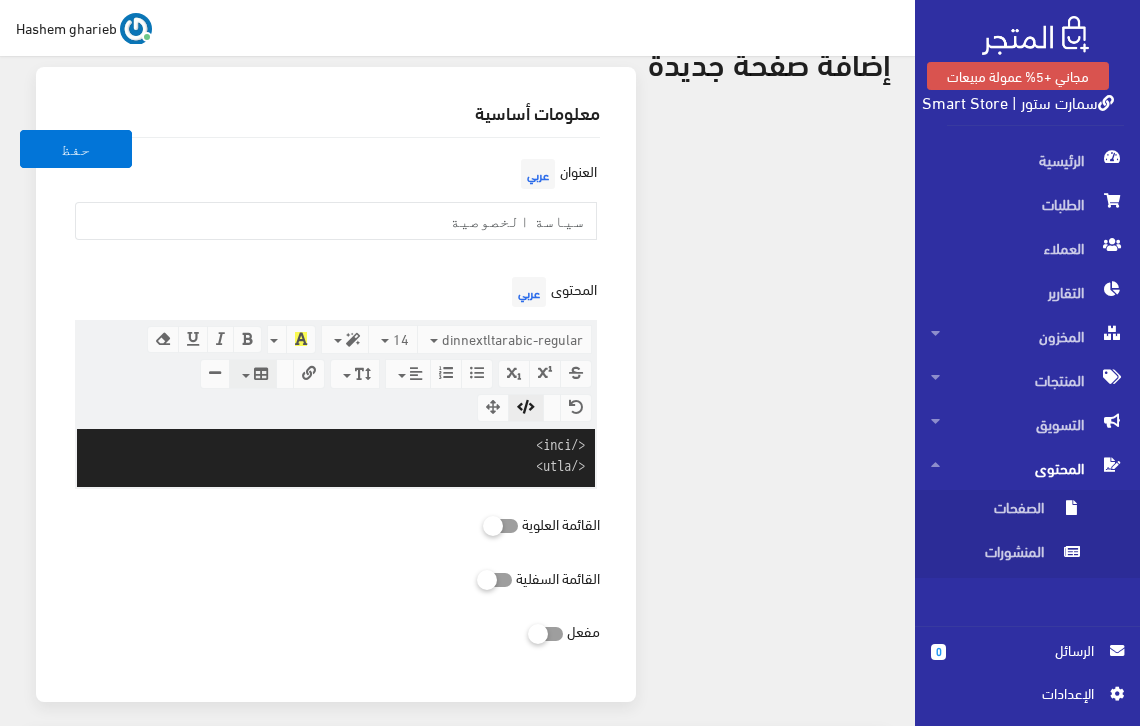 scroll, scrollTop: 0, scrollLeft: 0, axis: both 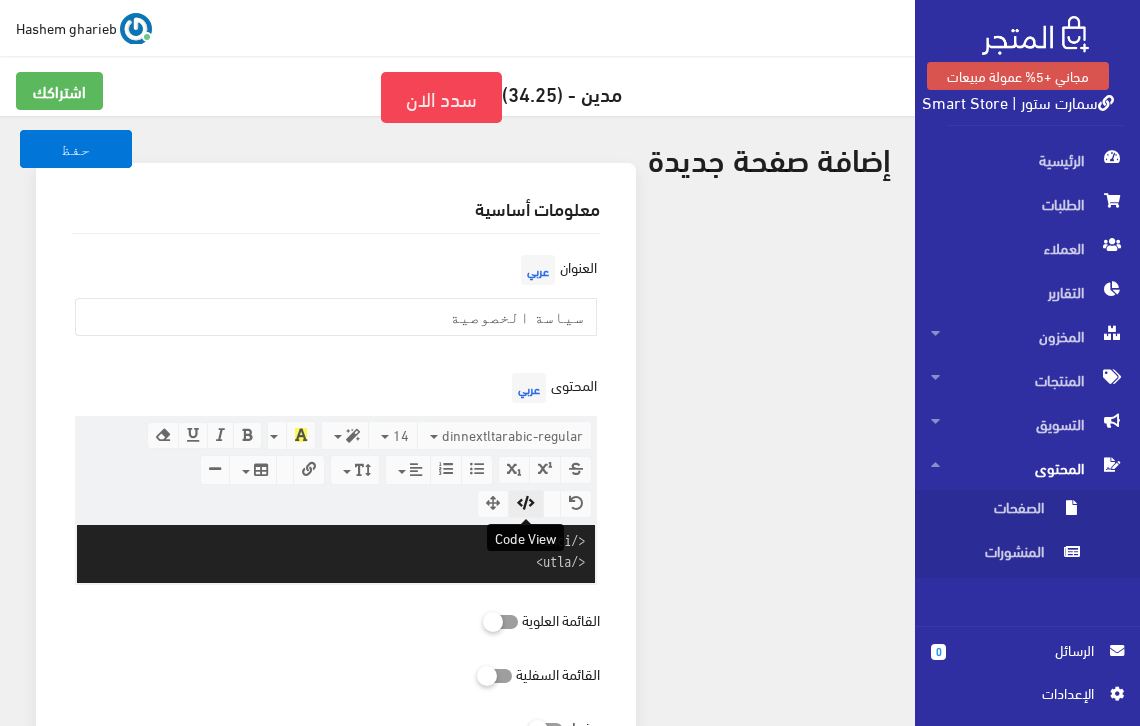 click at bounding box center [526, 503] 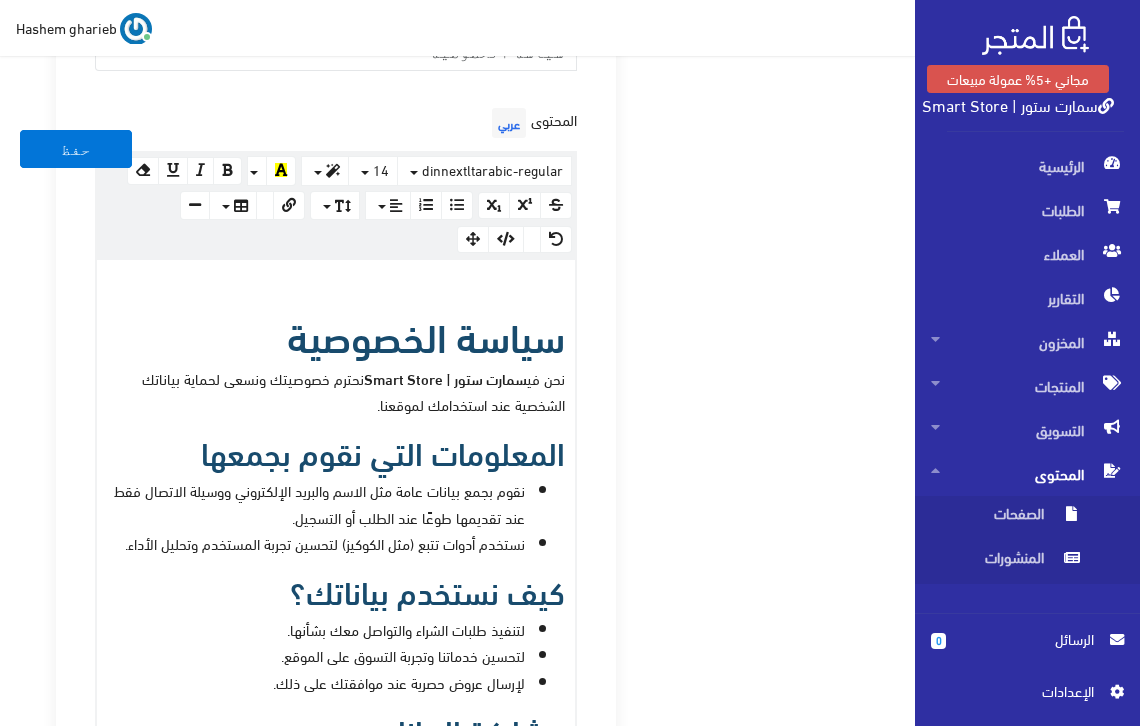 scroll, scrollTop: 400, scrollLeft: 0, axis: vertical 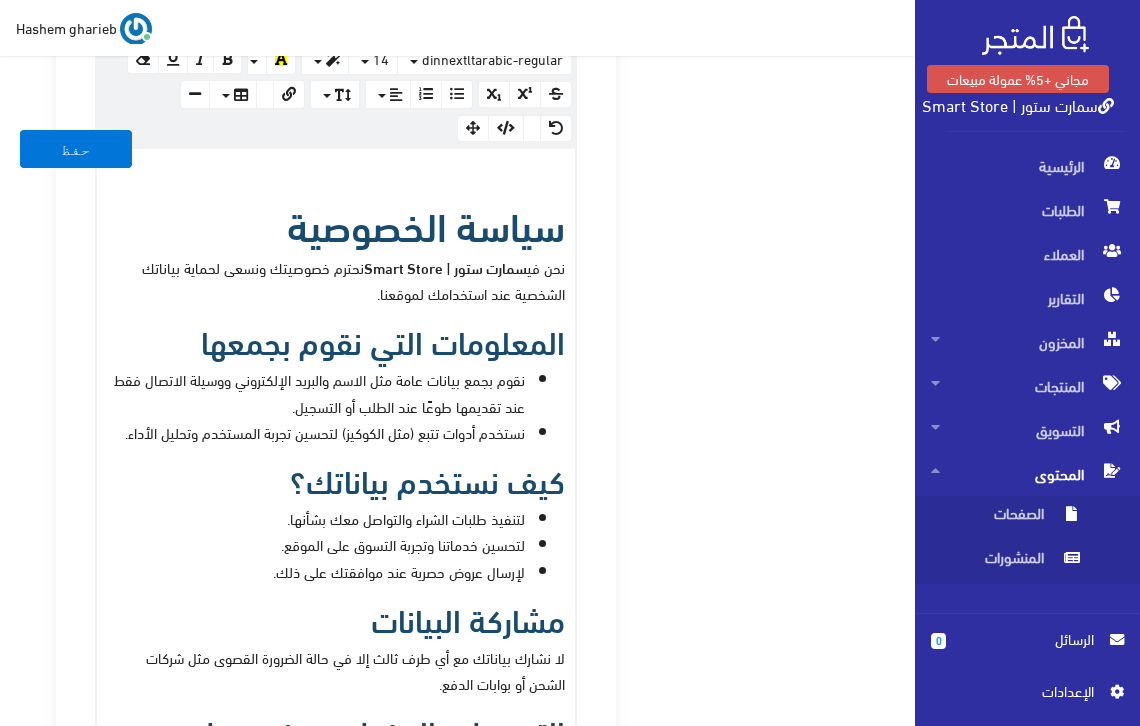 click on "سياسة الخصوصية | سمارت ستور          سياسة الخصوصية    نحن في  سمارت ستور | Smart Store  نحترم خصوصيتك ونسعى لحماية بياناتك الشخصية عند استخدامك لموقعنا.    المعلومات التي نقوم بجمعها         نقوم بجمع بيانات عامة مثل الاسم والبريد الإلكتروني ووسيلة الاتصال فقط عند تقديمها طوعًا عند الطلب أو التسجيل.      نستخدم أدوات تتبع (مثل الكوكيز) لتحسين تجربة المستخدم وتحليل الأداء.       كيف نستخدم بياناتك؟         لتنفيذ طلبات الشراء والتواصل معك بشأنها.      لتحسين خدماتنا وتجربة التسوق على الموقع.      لإرسال عروض حصرية عند موافقتك على ذلك.       مشاركة البيانات                حذف بيانات المستخدم" at bounding box center (336, 780) 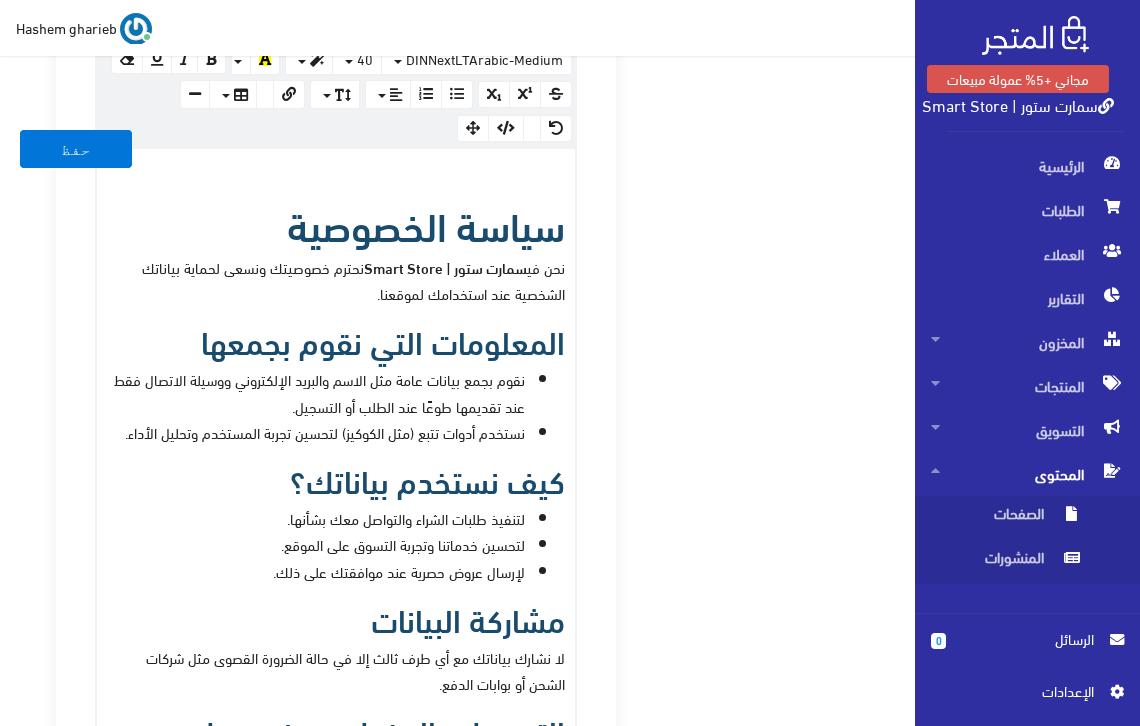 type 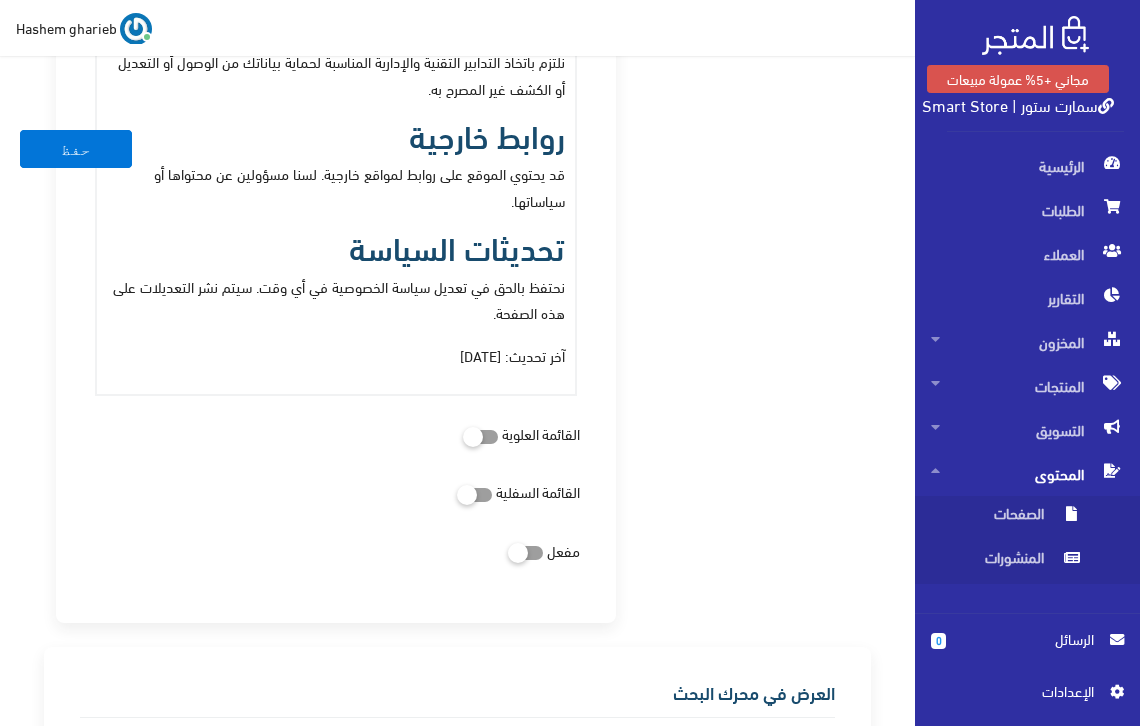scroll, scrollTop: 1533, scrollLeft: 0, axis: vertical 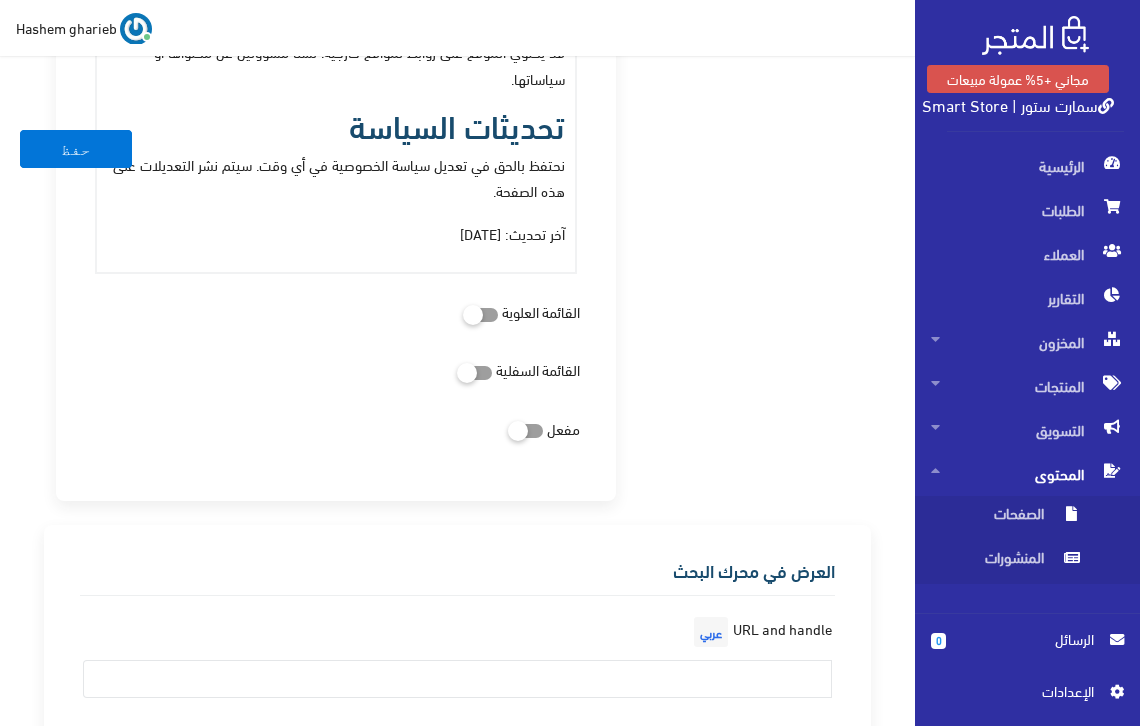 click at bounding box center [508, 430] 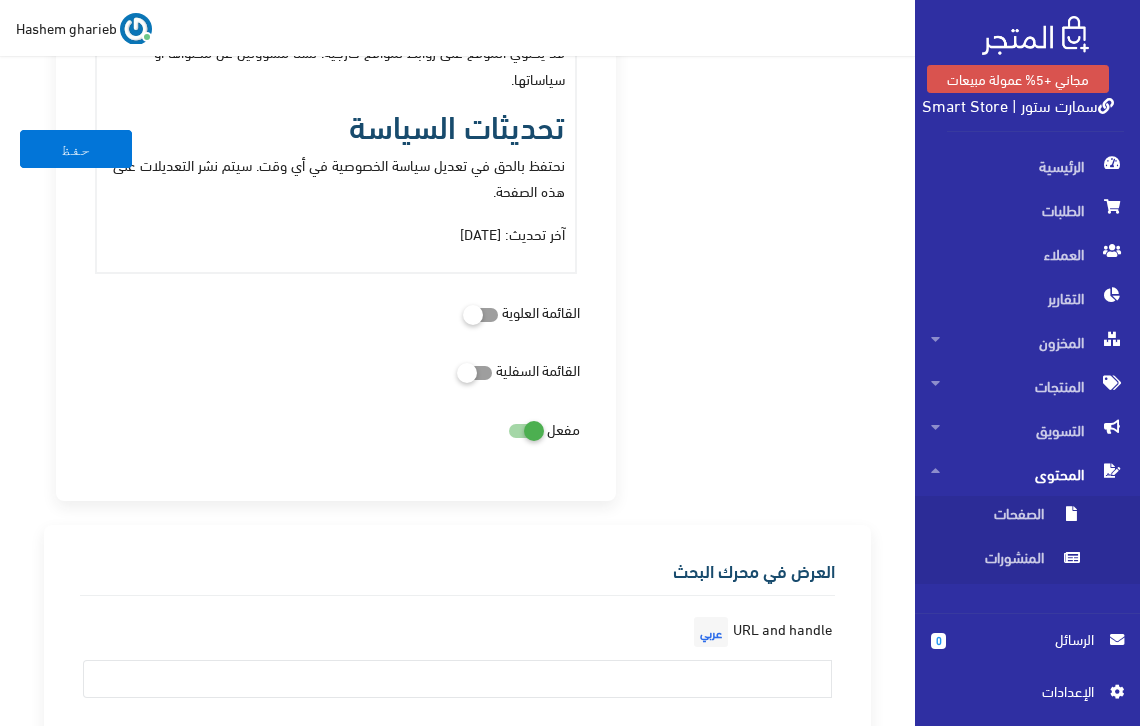 click at bounding box center [457, 372] 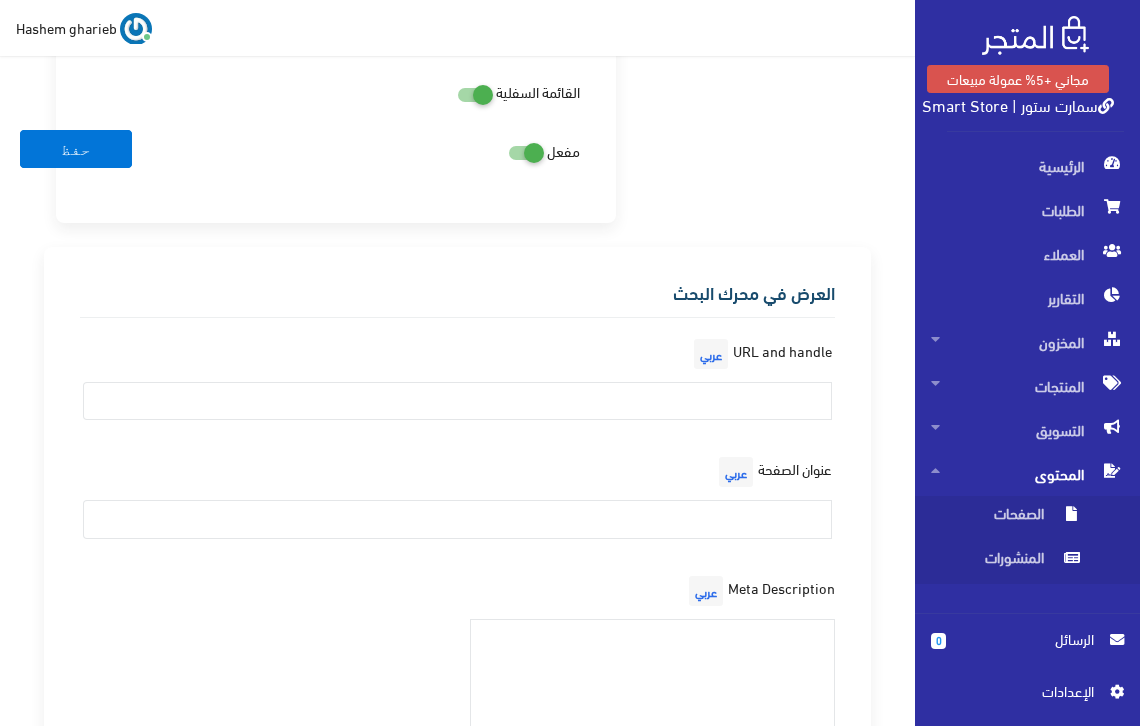 scroll, scrollTop: 1867, scrollLeft: 0, axis: vertical 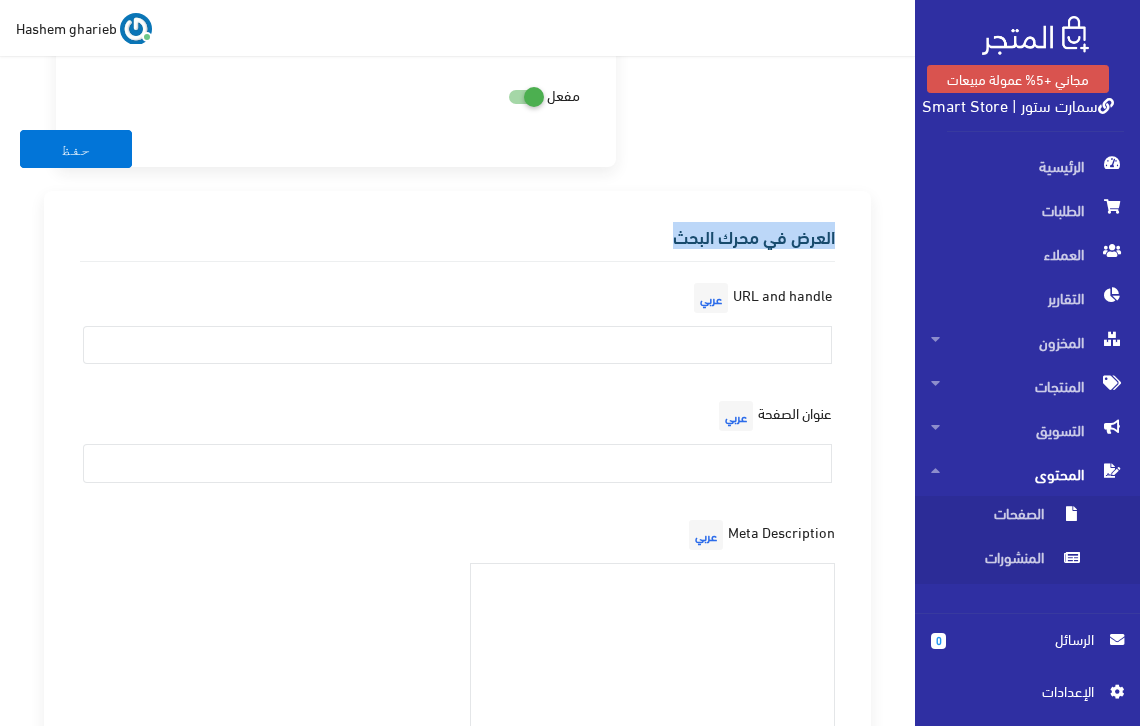 drag, startPoint x: 670, startPoint y: 231, endPoint x: 845, endPoint y: 244, distance: 175.4822 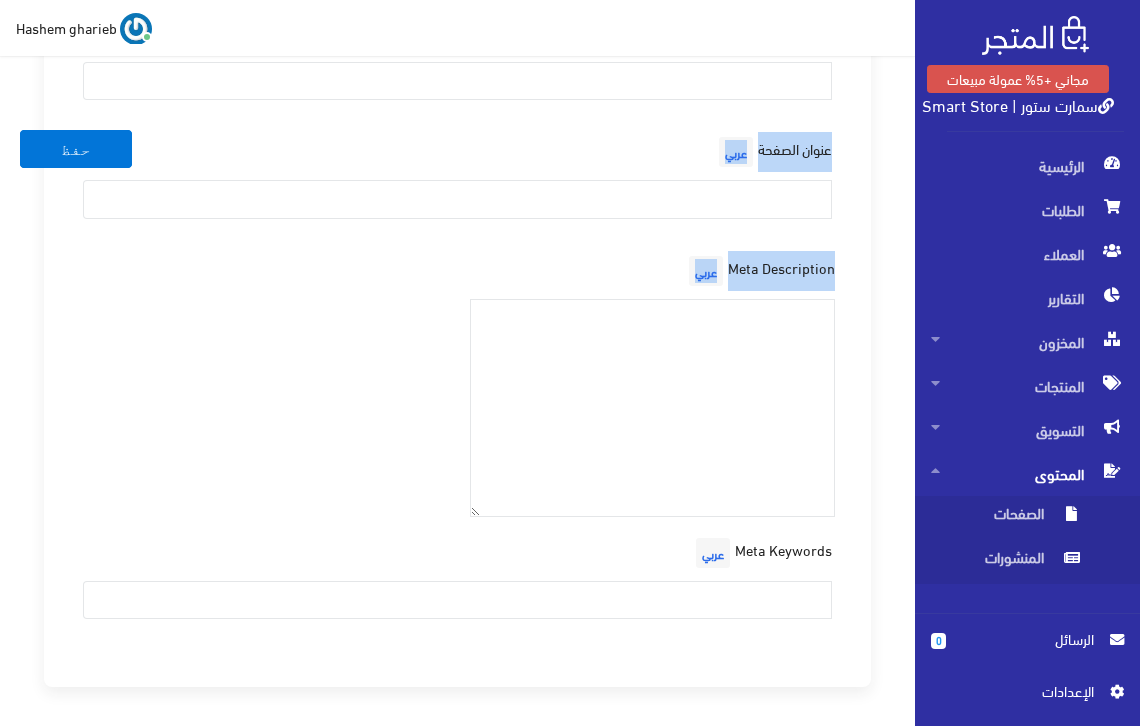 scroll, scrollTop: 2133, scrollLeft: 0, axis: vertical 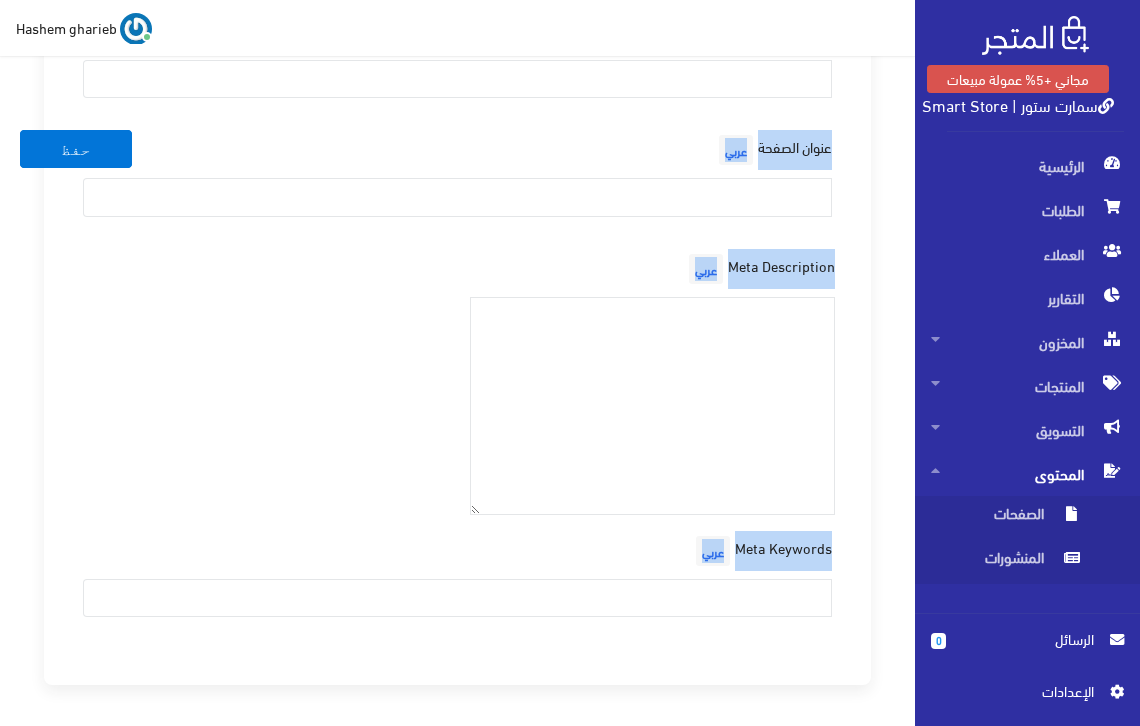 drag, startPoint x: 842, startPoint y: 235, endPoint x: 665, endPoint y: 576, distance: 384.20047 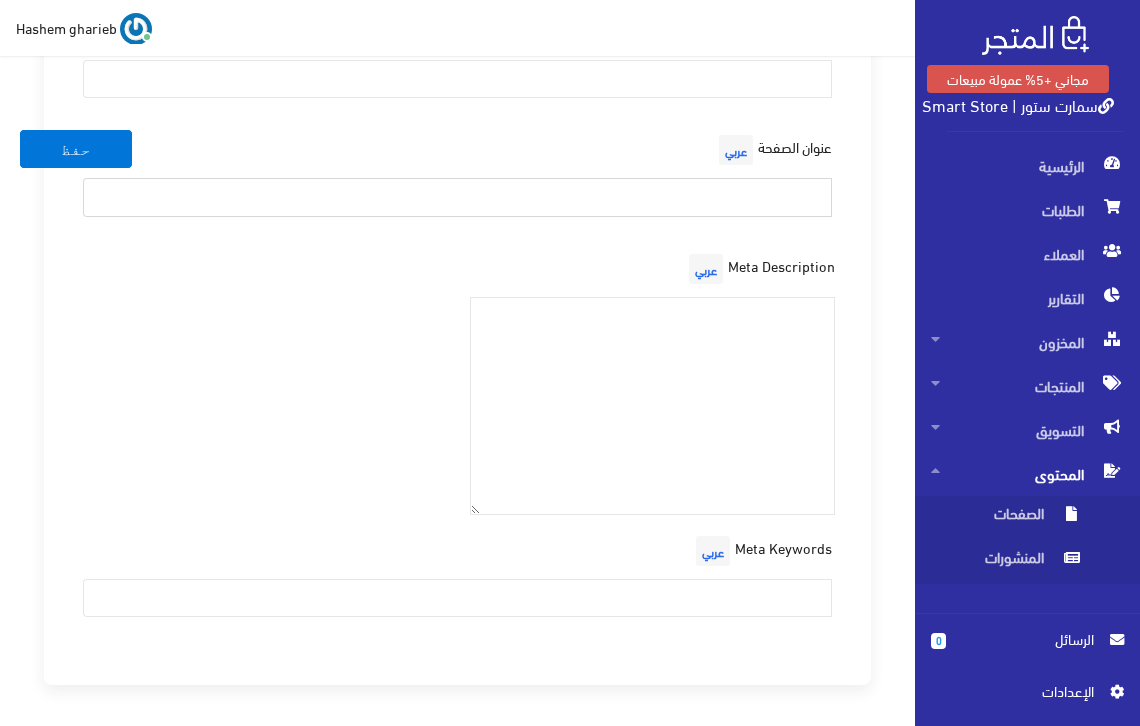 click at bounding box center (457, 197) 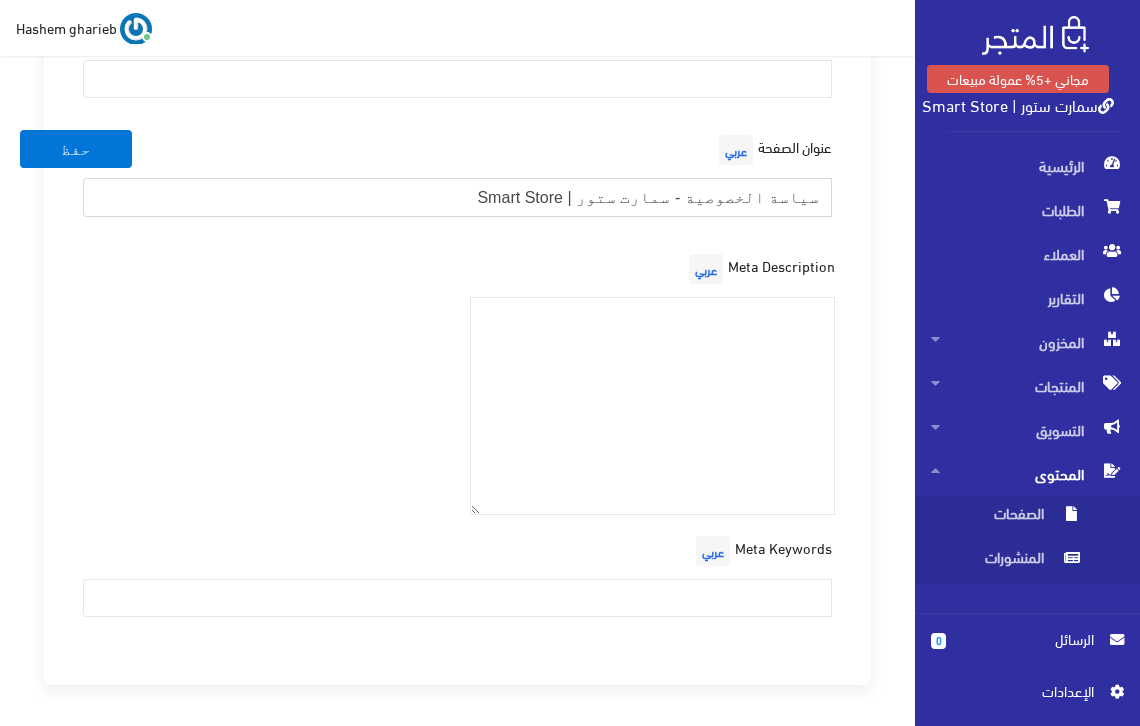 type on "سياسة الخصوصية - سمارت ستور | Smart Store" 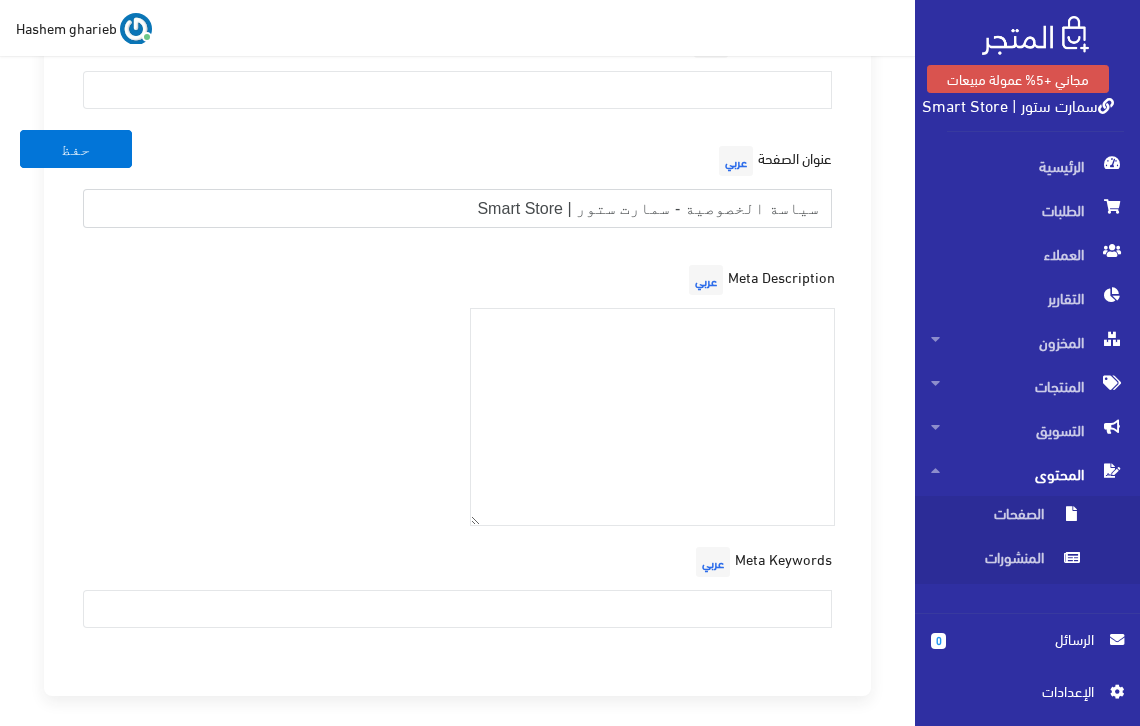scroll, scrollTop: 1933, scrollLeft: 0, axis: vertical 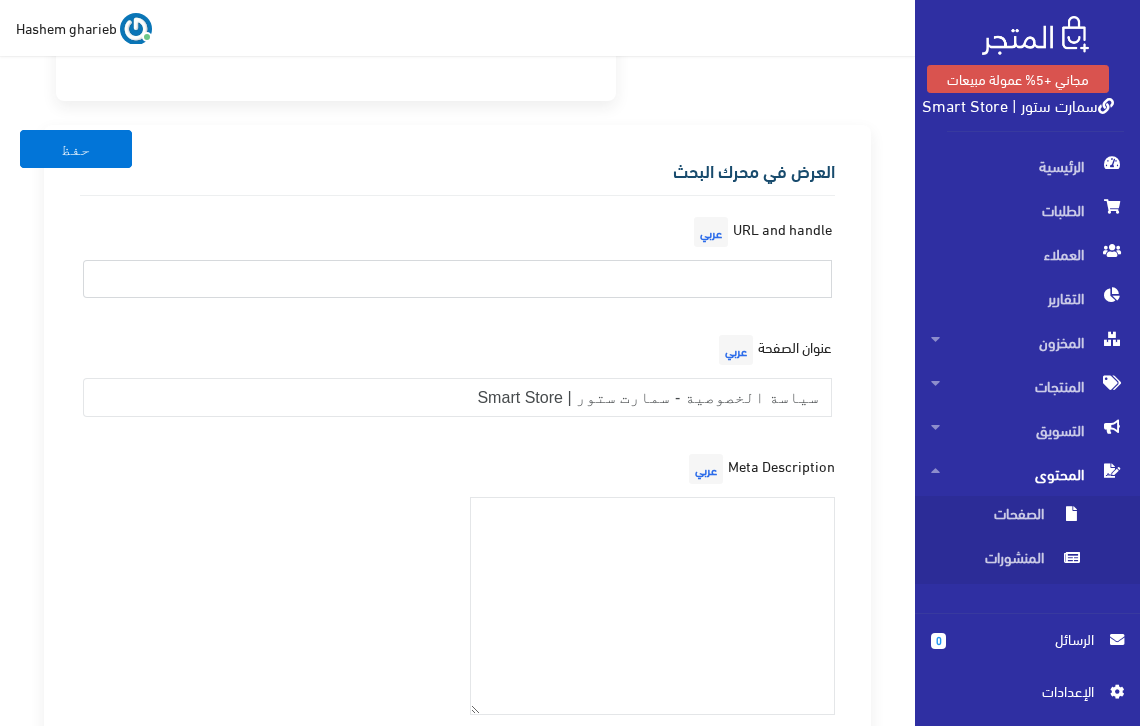 click at bounding box center [457, 279] 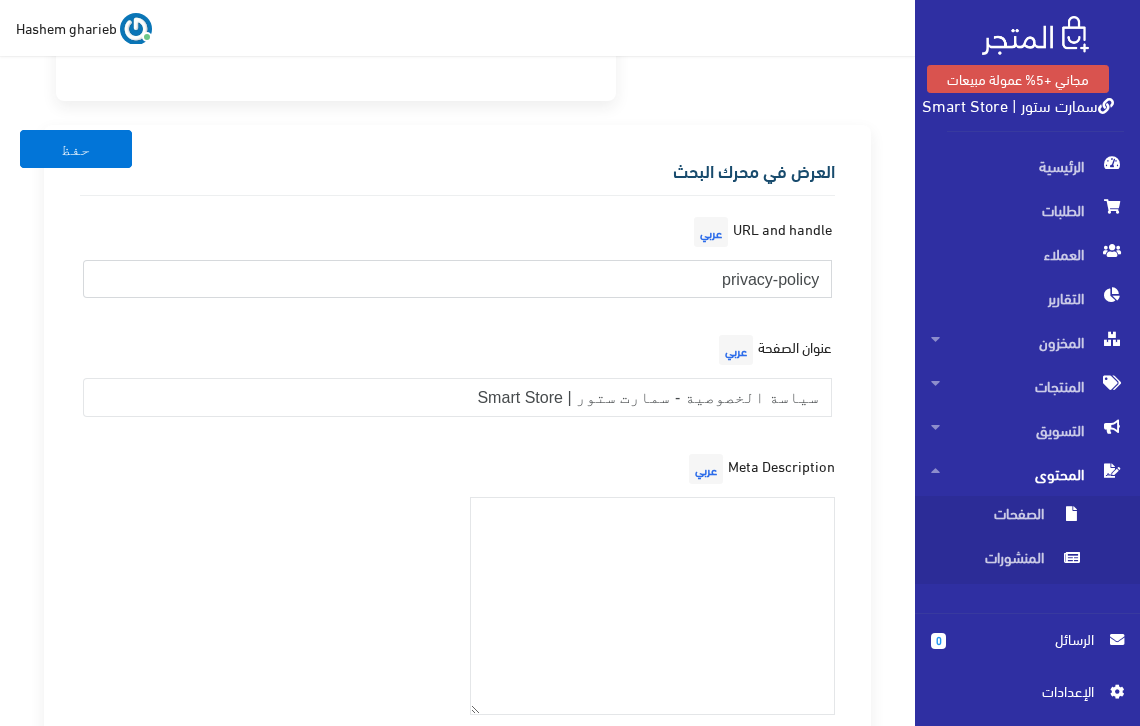 type on "privacy-policy" 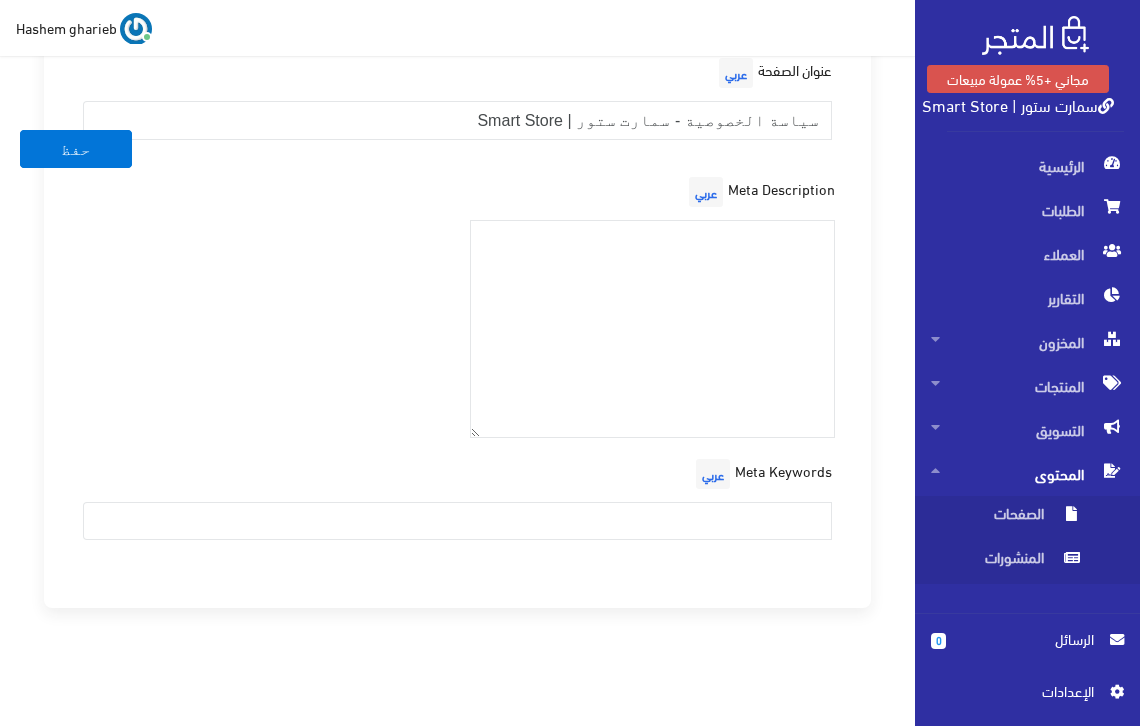 scroll, scrollTop: 2236, scrollLeft: 0, axis: vertical 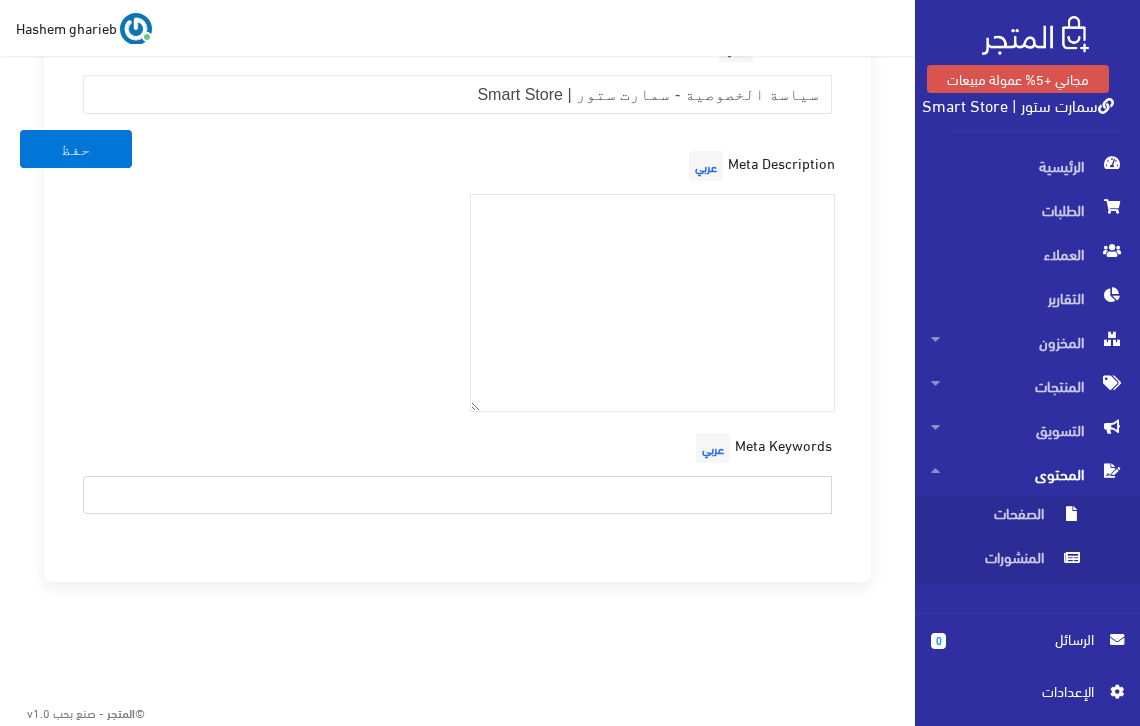 click at bounding box center (457, 495) 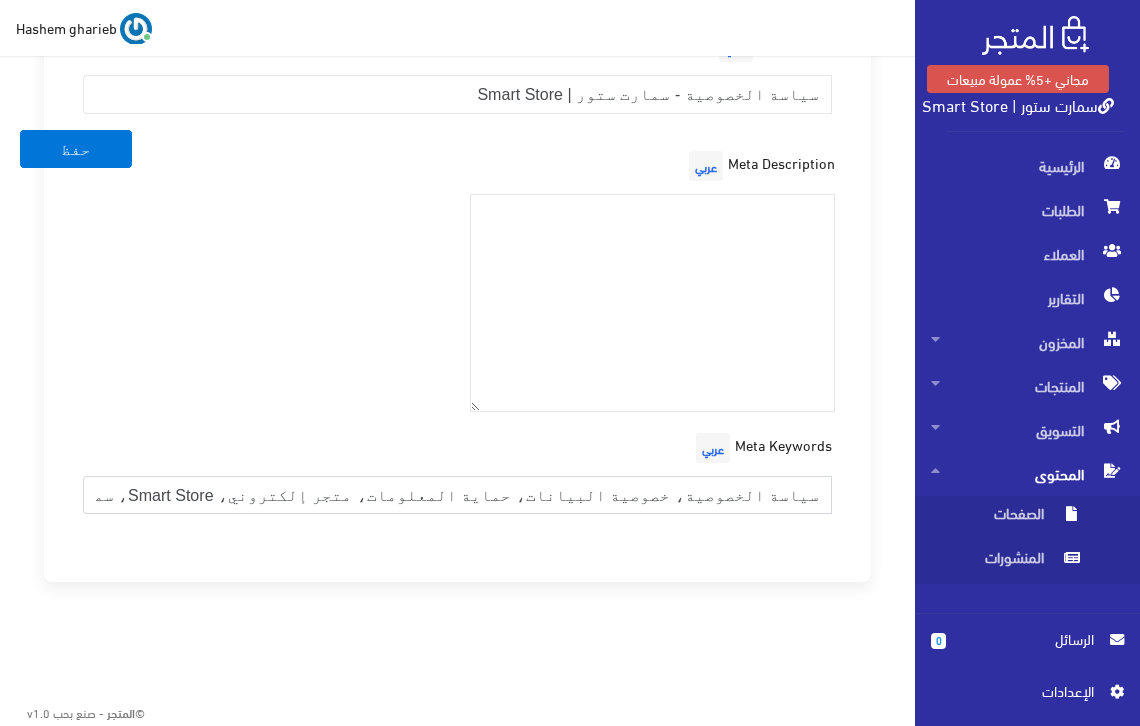 scroll, scrollTop: 0, scrollLeft: -478, axis: horizontal 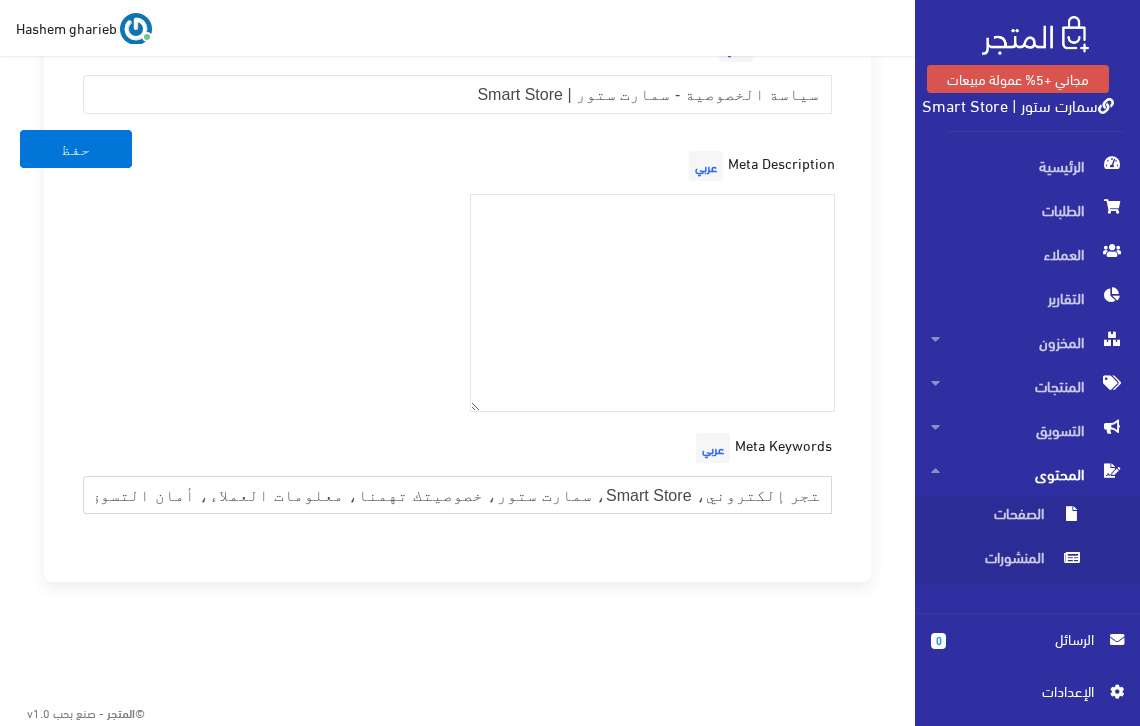 type on "سياسة الخصوصية، خصوصية البيانات، حماية المعلومات، متجر إلكتروني، Smart Store، سمارت ستور، خصوصيتك تهمنا، معلومات العملاء، أمان التسوق، بيانات المستخدم، شروط الاستخدام" 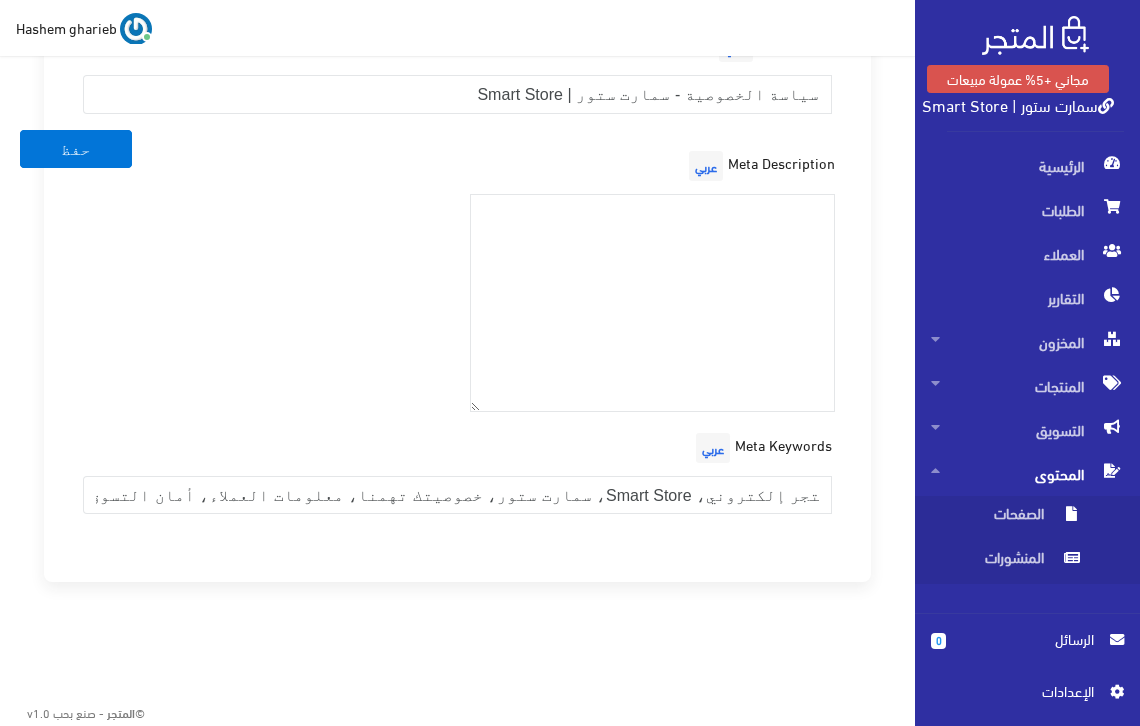 scroll, scrollTop: 0, scrollLeft: 0, axis: both 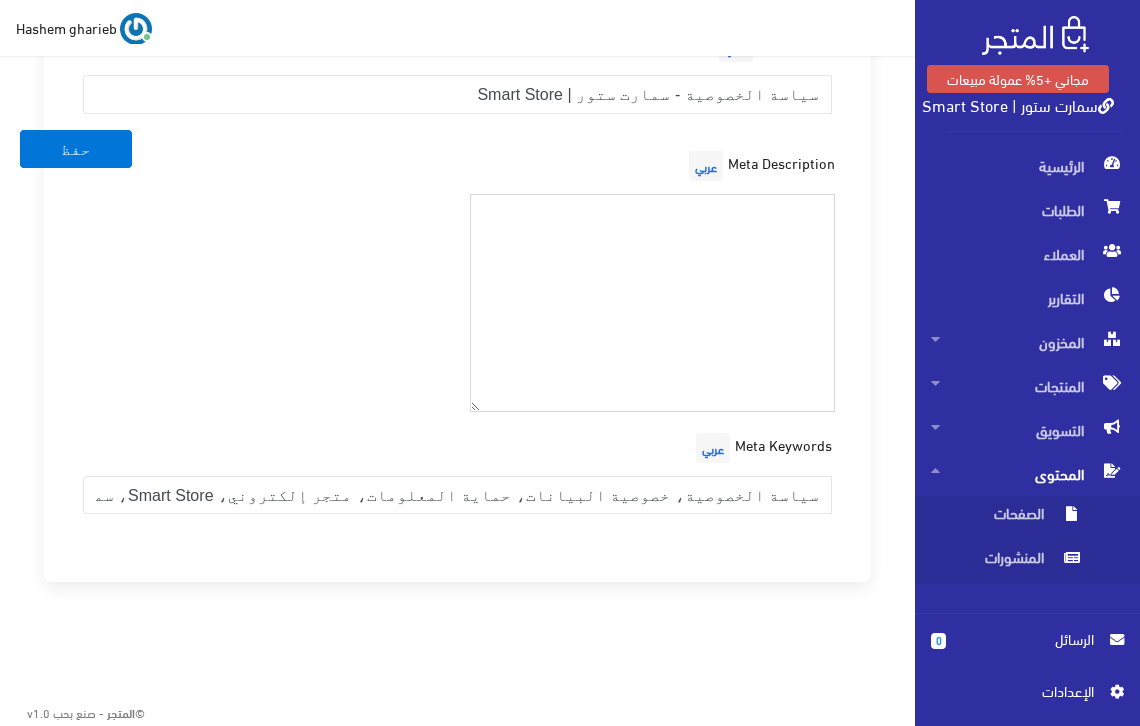 click at bounding box center [653, 303] 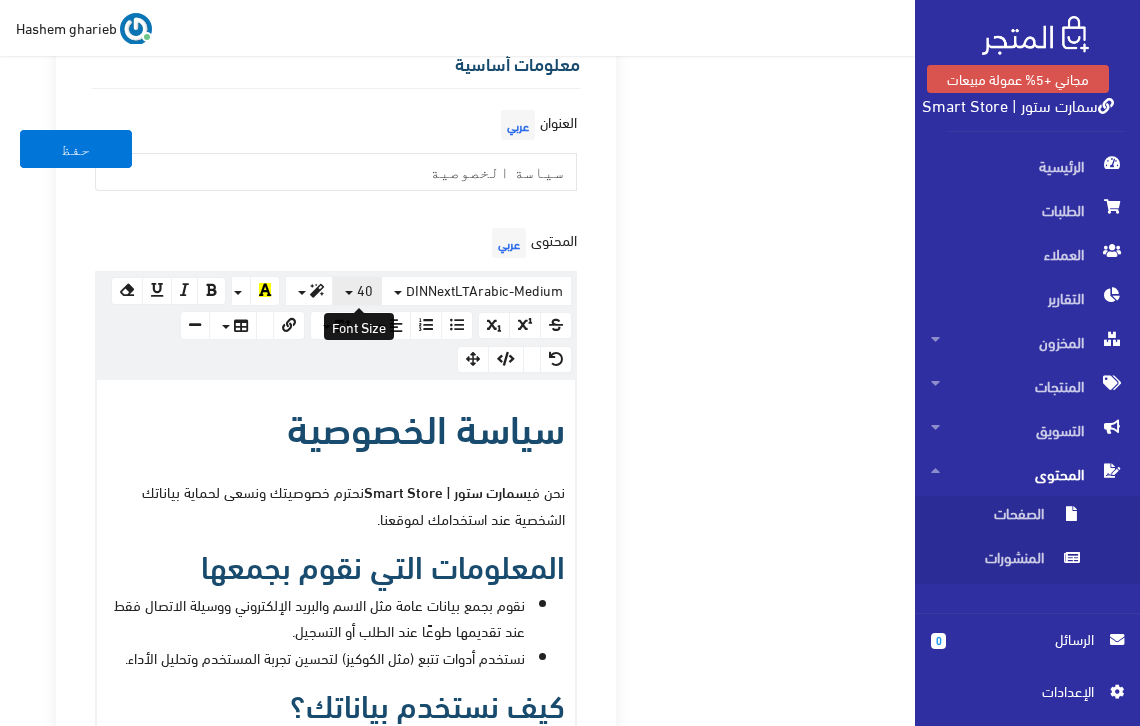 scroll, scrollTop: 0, scrollLeft: 0, axis: both 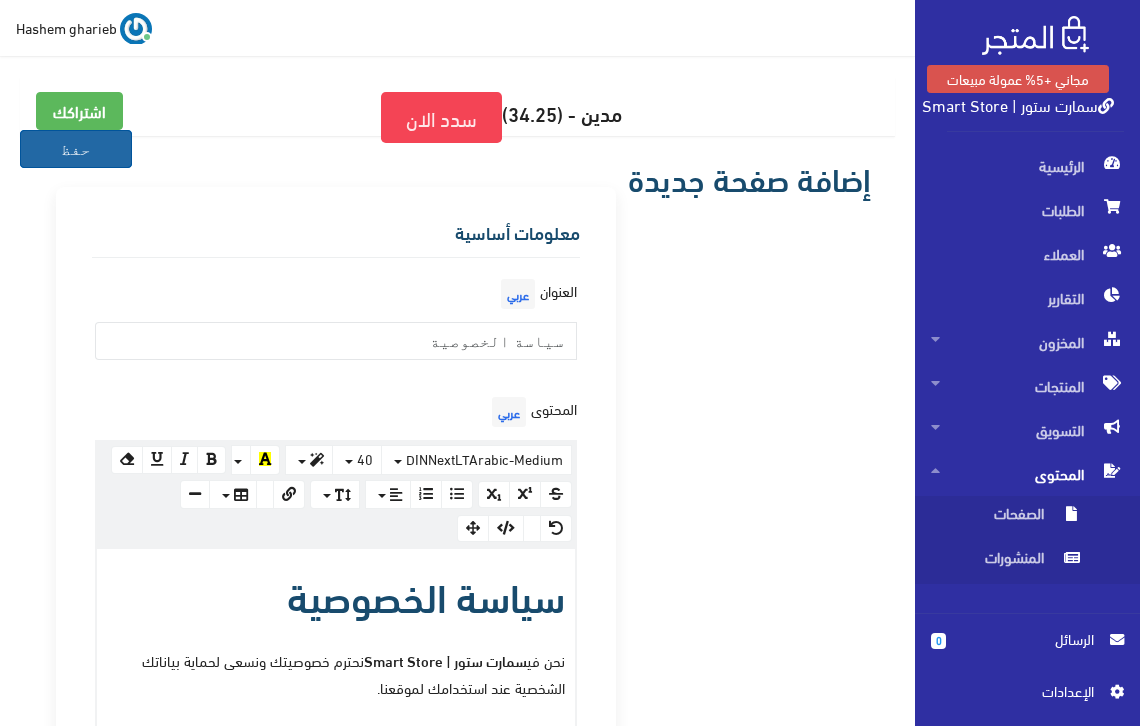type on "تعرف على كيفية جمع واستخدام وحماية بياناتك على سمارت ستور. نلتزم بالحفاظ على خصوصيتك وتوفير تجربة تسوق آمنة. اقرأ سياسة الخصوصية الكاملة الآن." 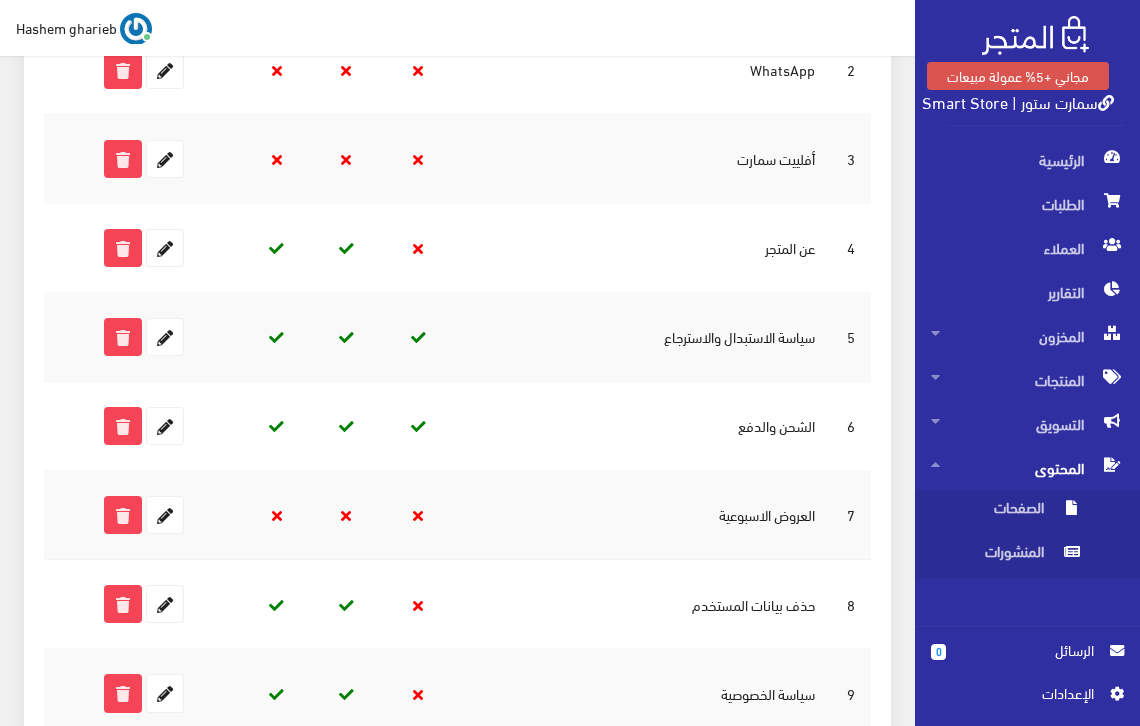 scroll, scrollTop: 667, scrollLeft: 0, axis: vertical 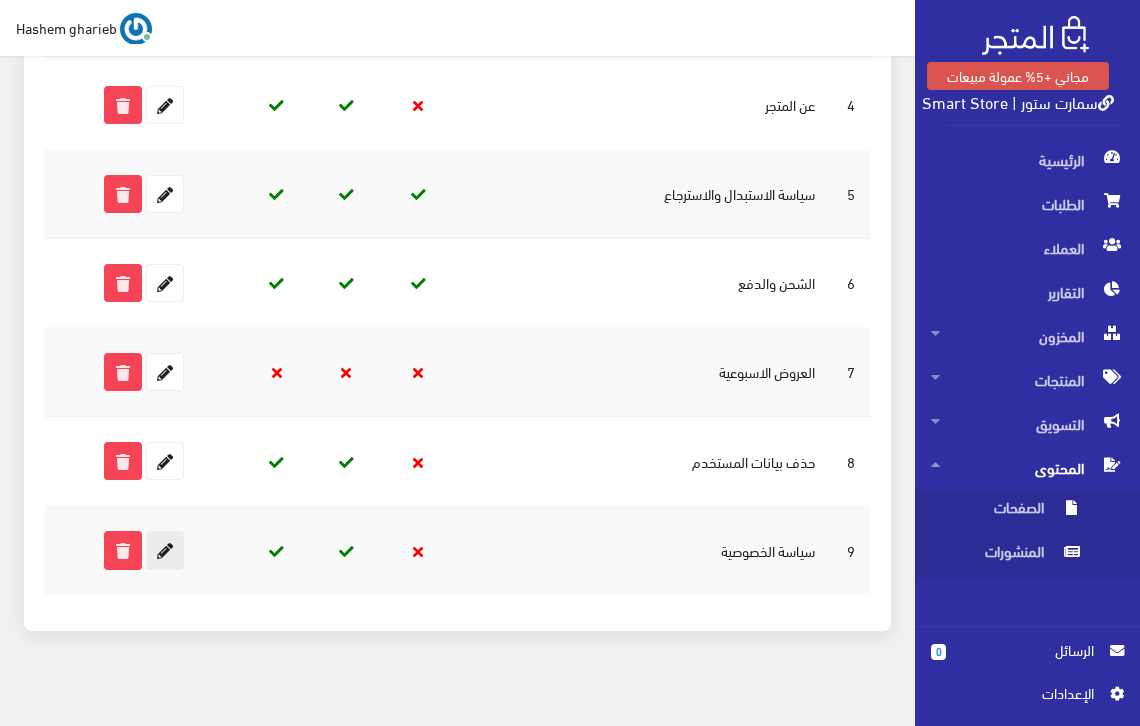 click at bounding box center (165, 550) 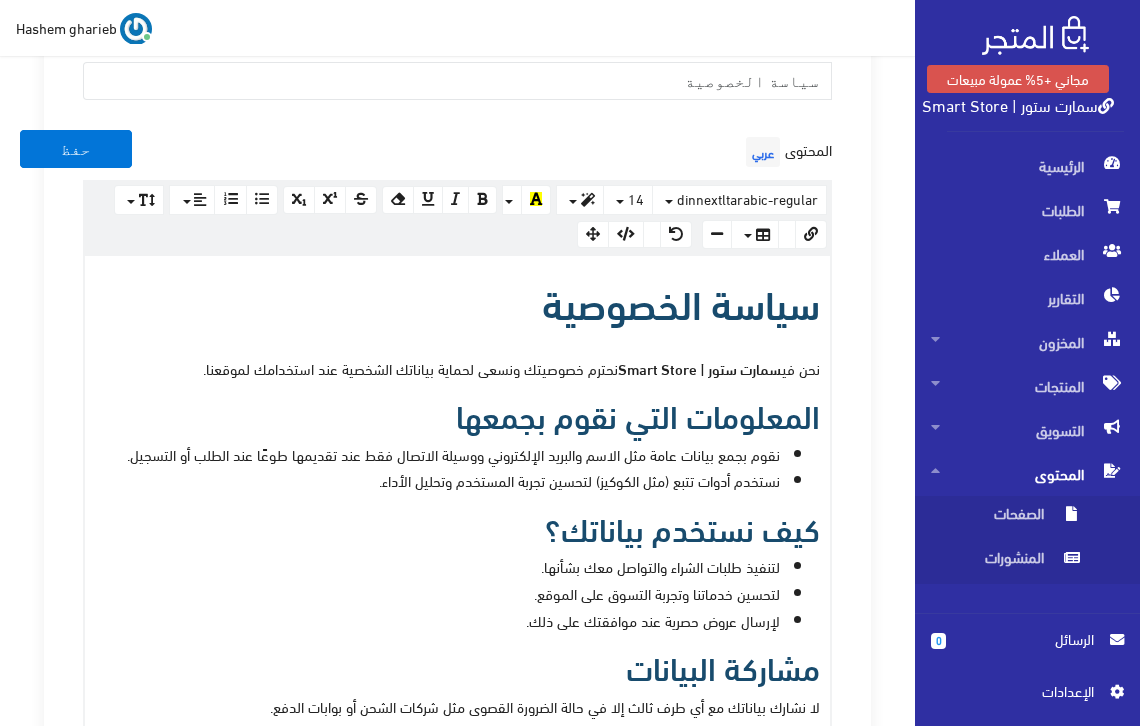scroll, scrollTop: 333, scrollLeft: 0, axis: vertical 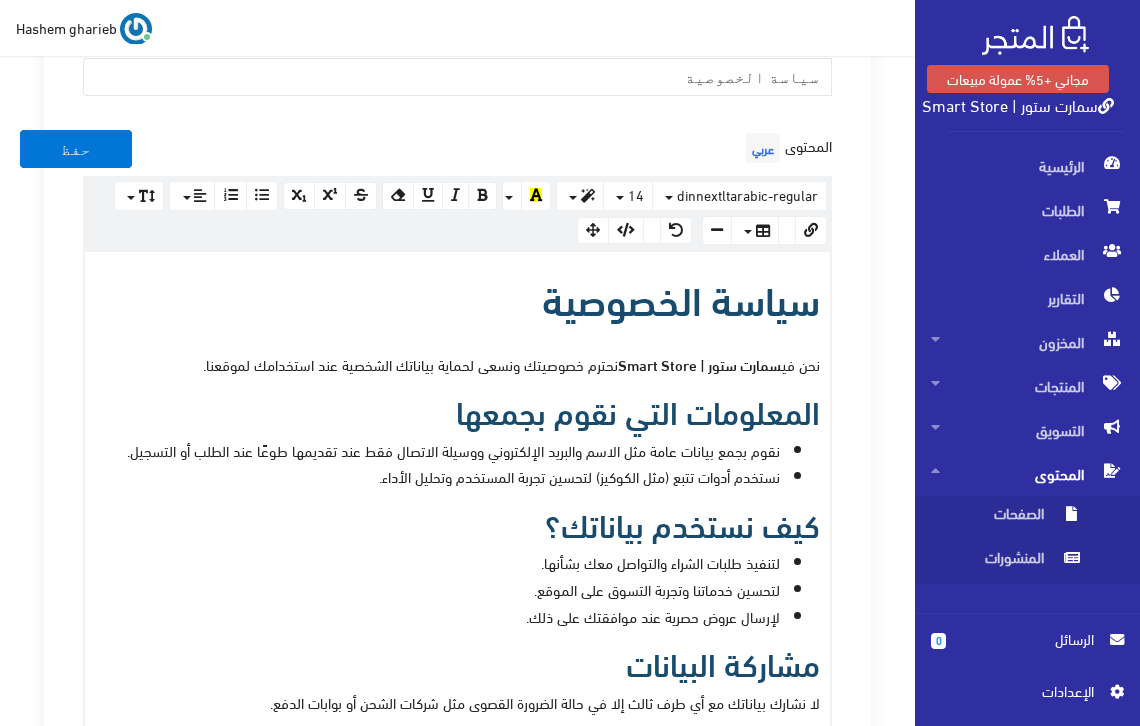 click on "نحن في  سمارت ستور | Smart Store  نحترم خصوصيتك ونسعى لحماية بياناتك الشخصية عند استخدامك لموقعنا." at bounding box center (457, 364) 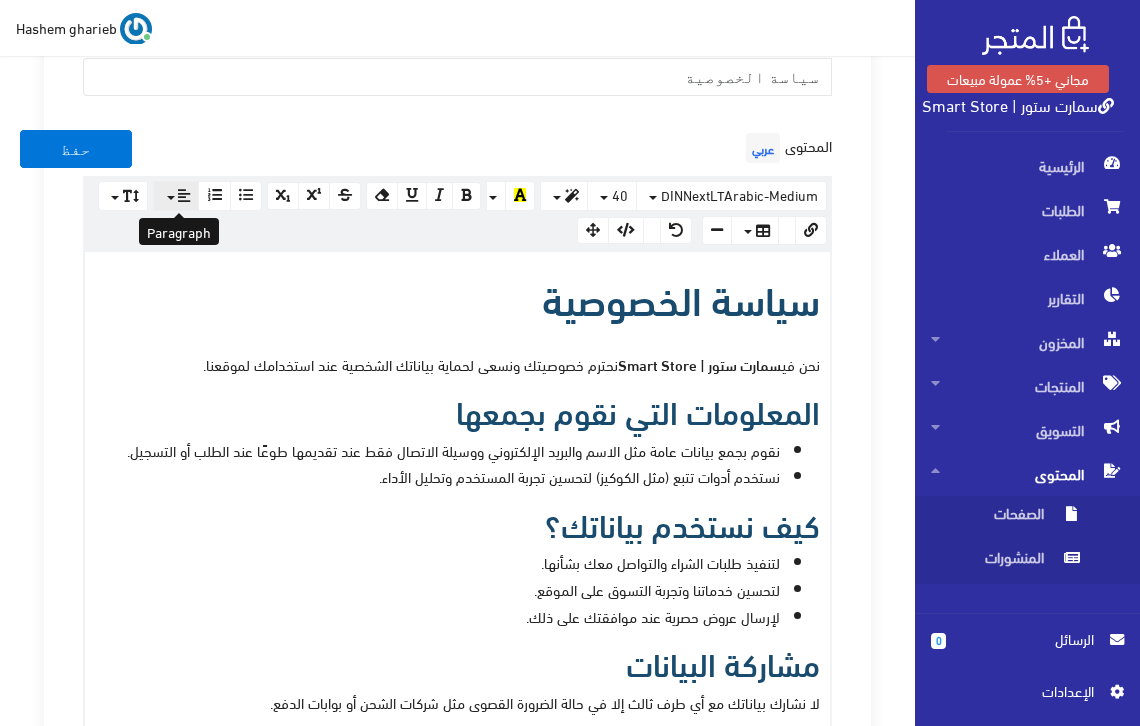 click at bounding box center [184, 196] 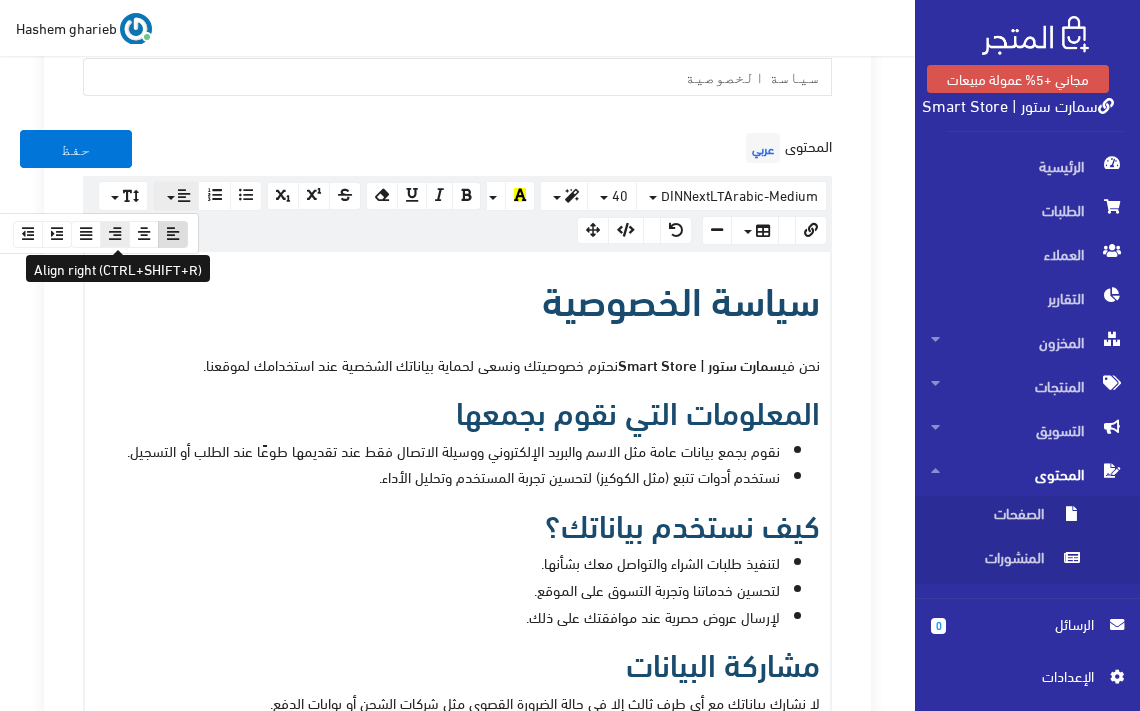 click at bounding box center [115, 234] 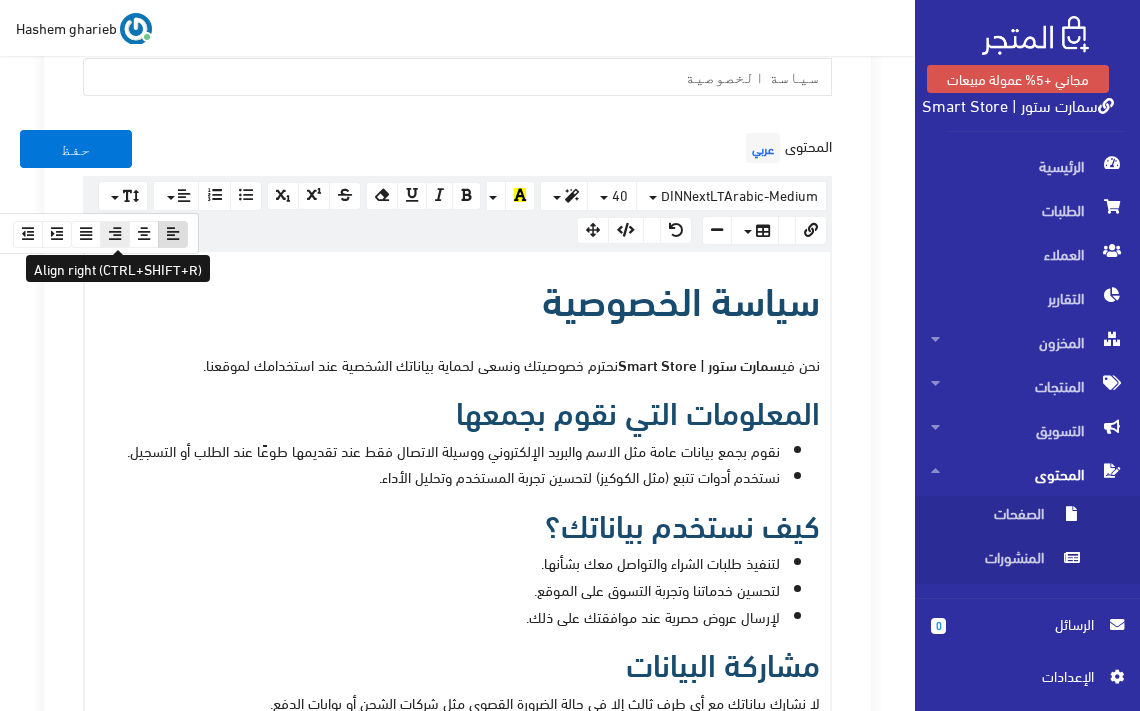 type 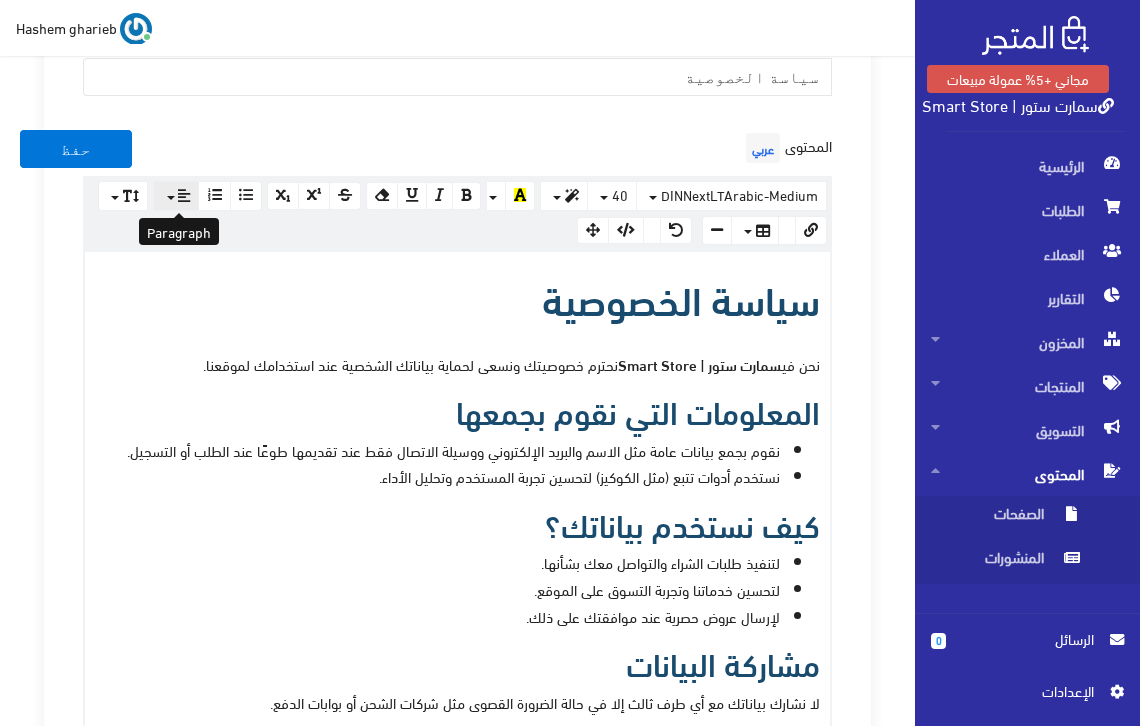 click at bounding box center [176, 196] 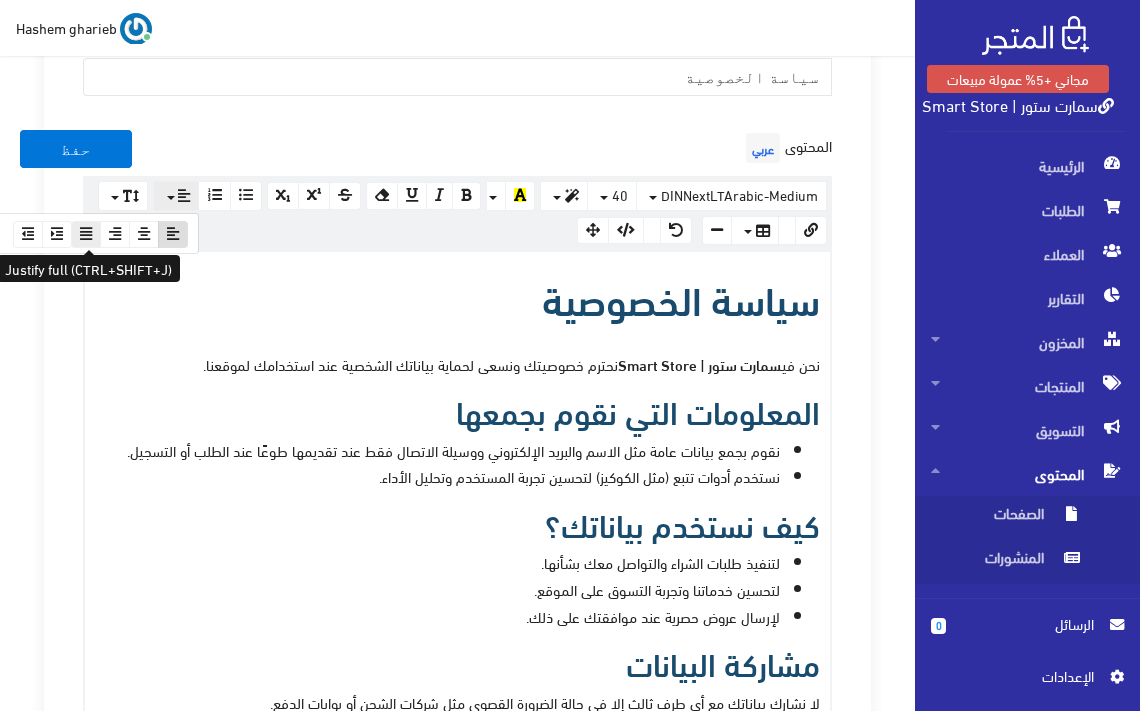 click at bounding box center [86, 234] 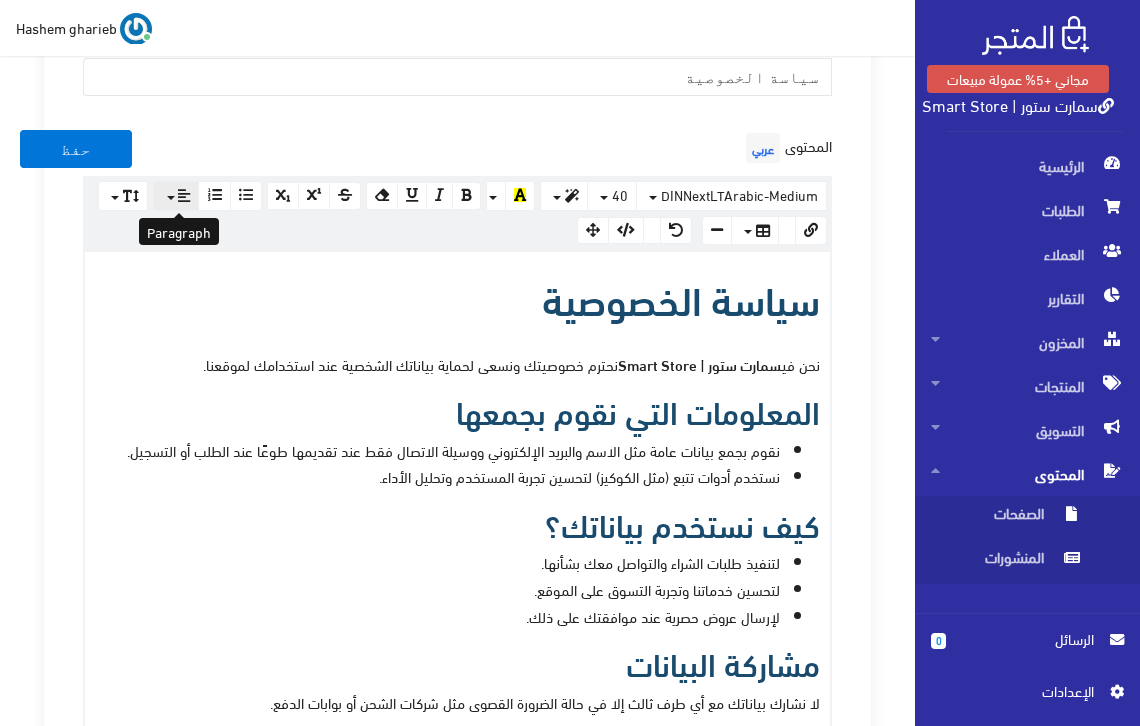 click at bounding box center (184, 196) 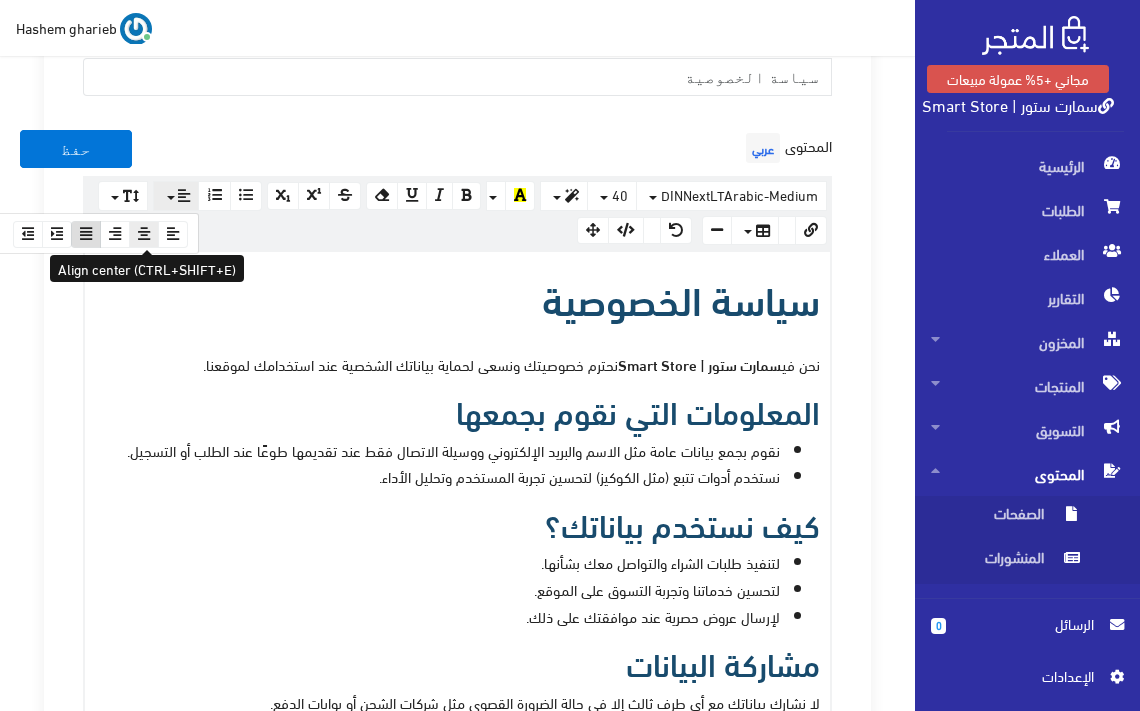 click at bounding box center [144, 234] 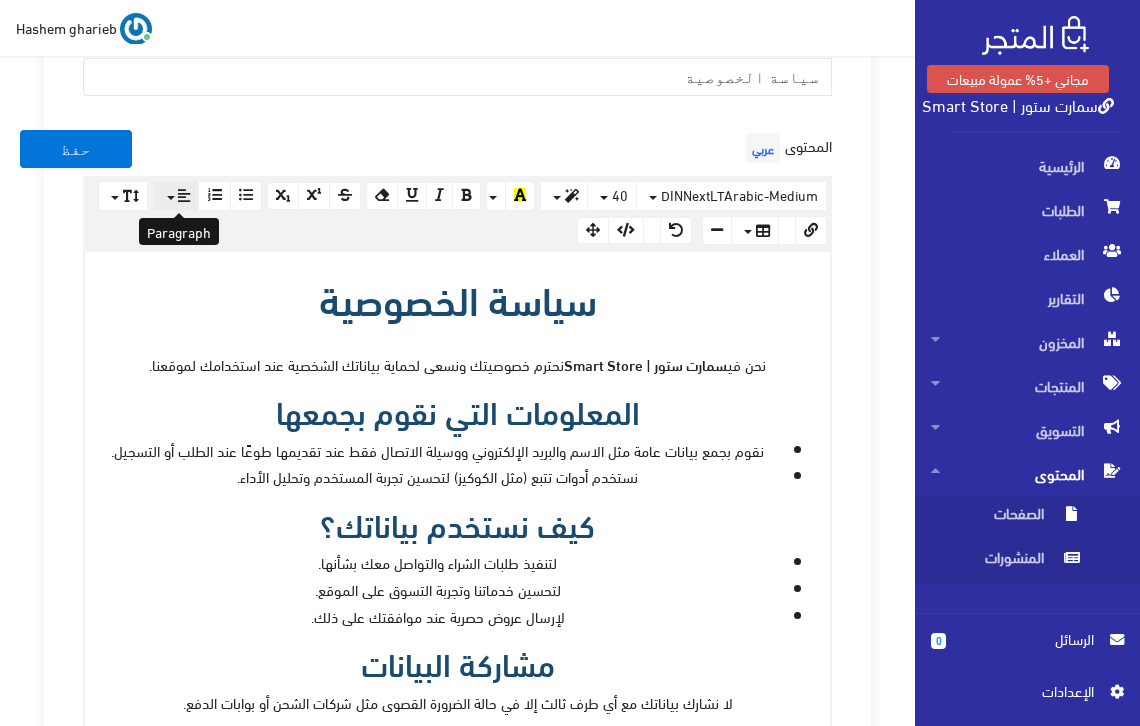 click at bounding box center (176, 196) 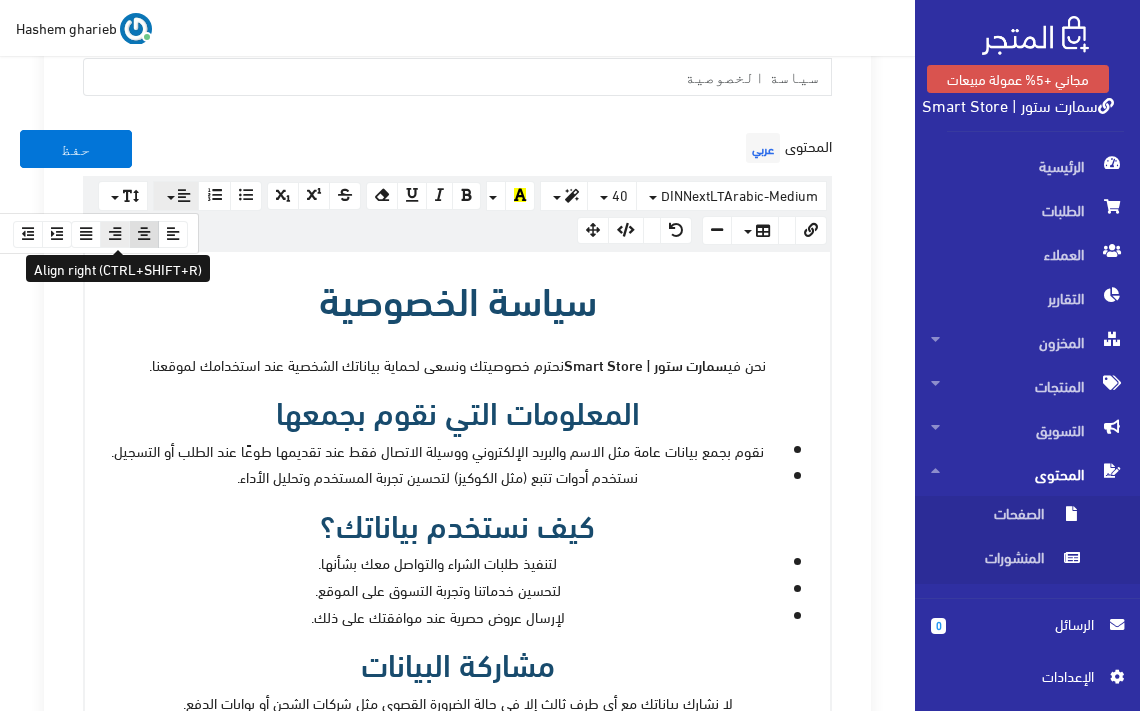 click at bounding box center (115, 234) 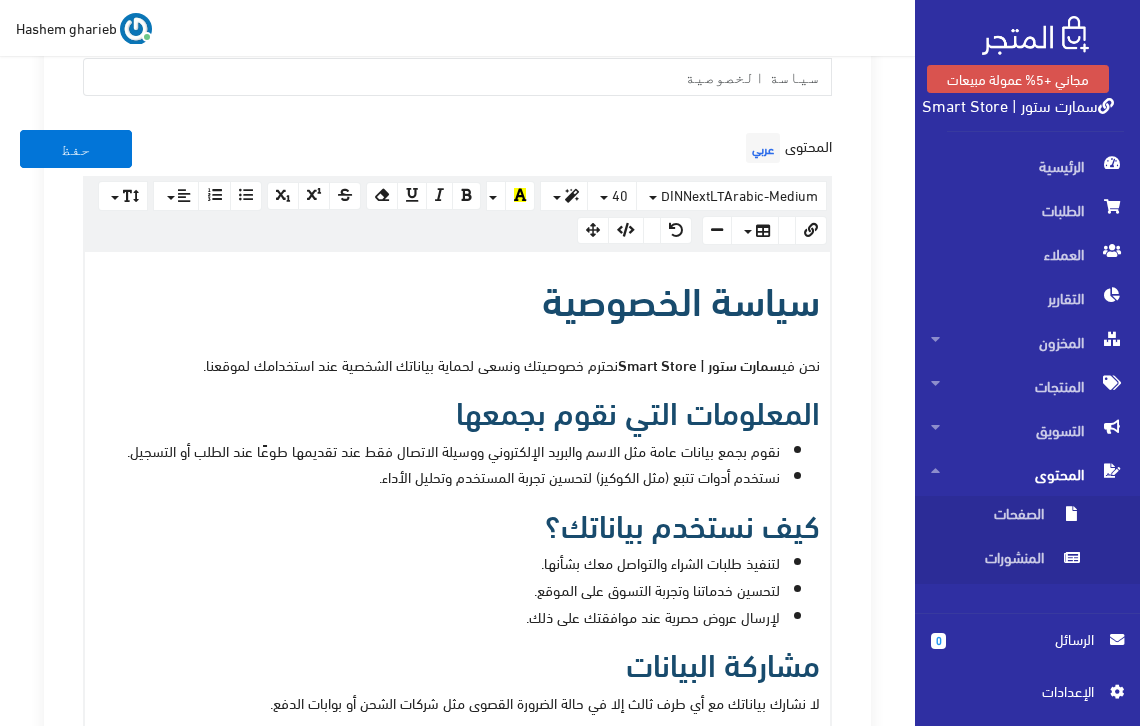 click on "المعلومات التي نقوم بجمعها" at bounding box center (457, 410) 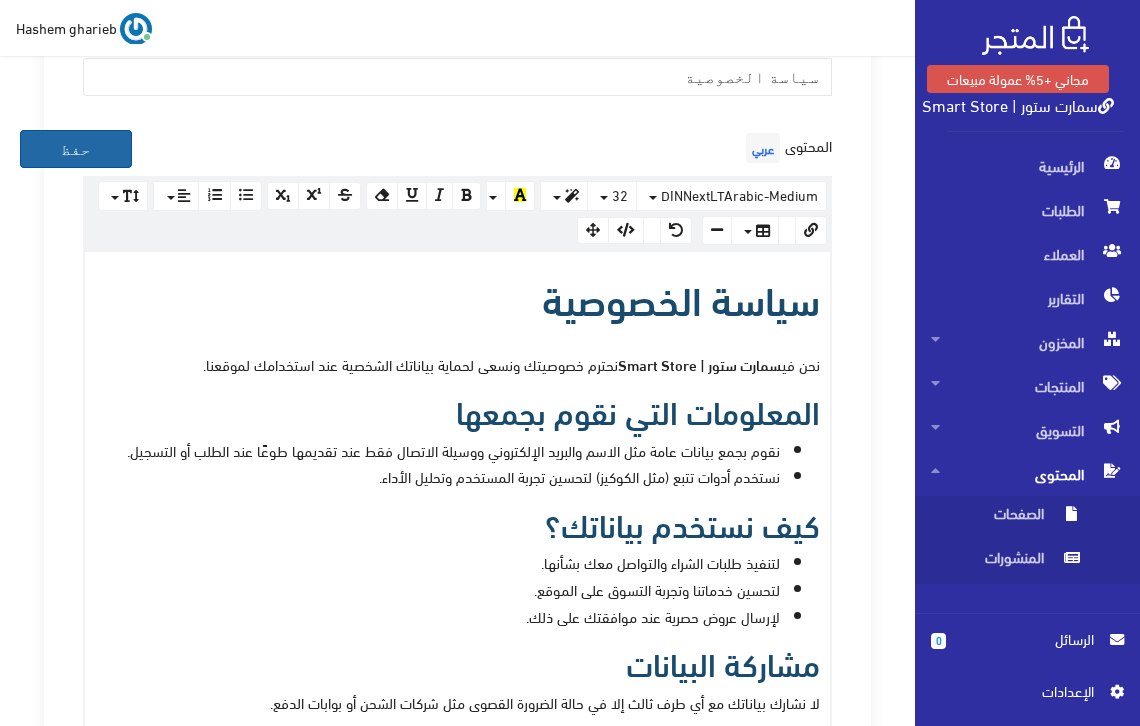 click on "حفظ" at bounding box center (76, 149) 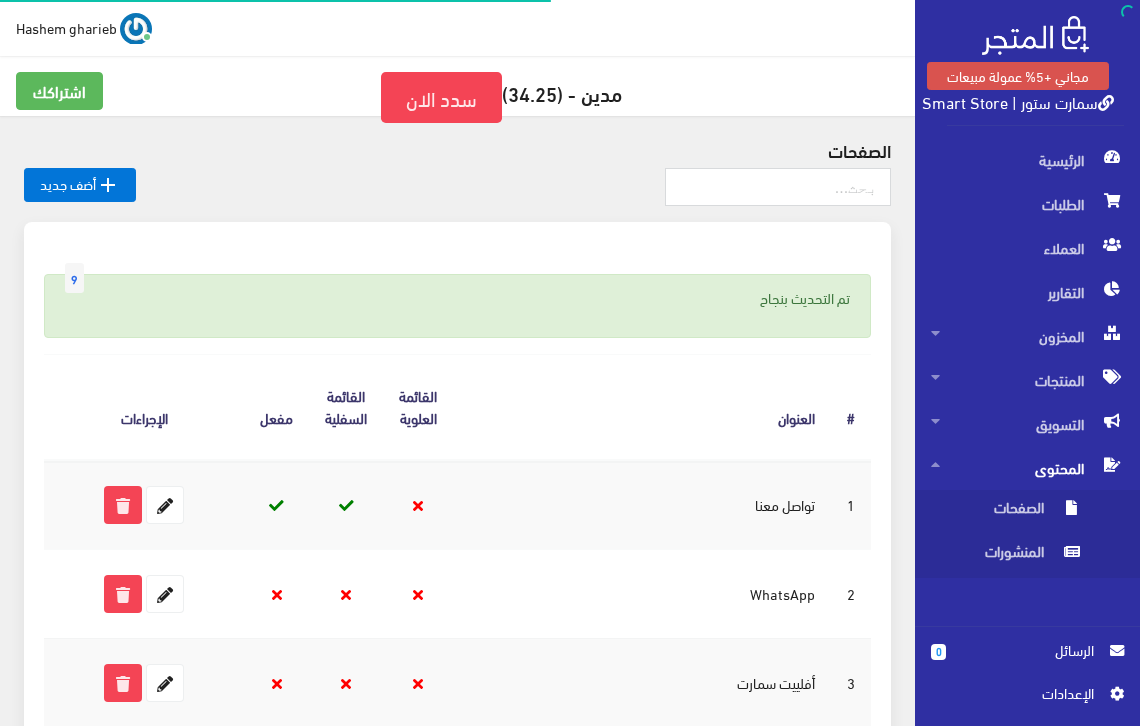 scroll, scrollTop: 0, scrollLeft: 0, axis: both 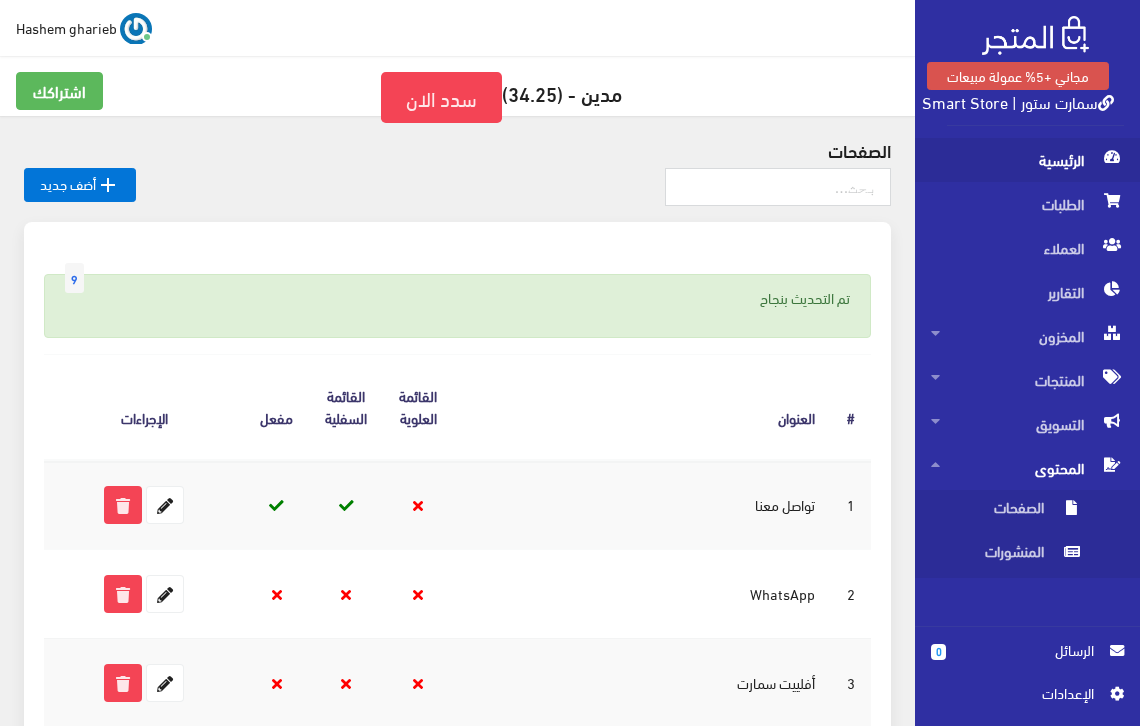 click on "الرئيسية" at bounding box center (1027, 160) 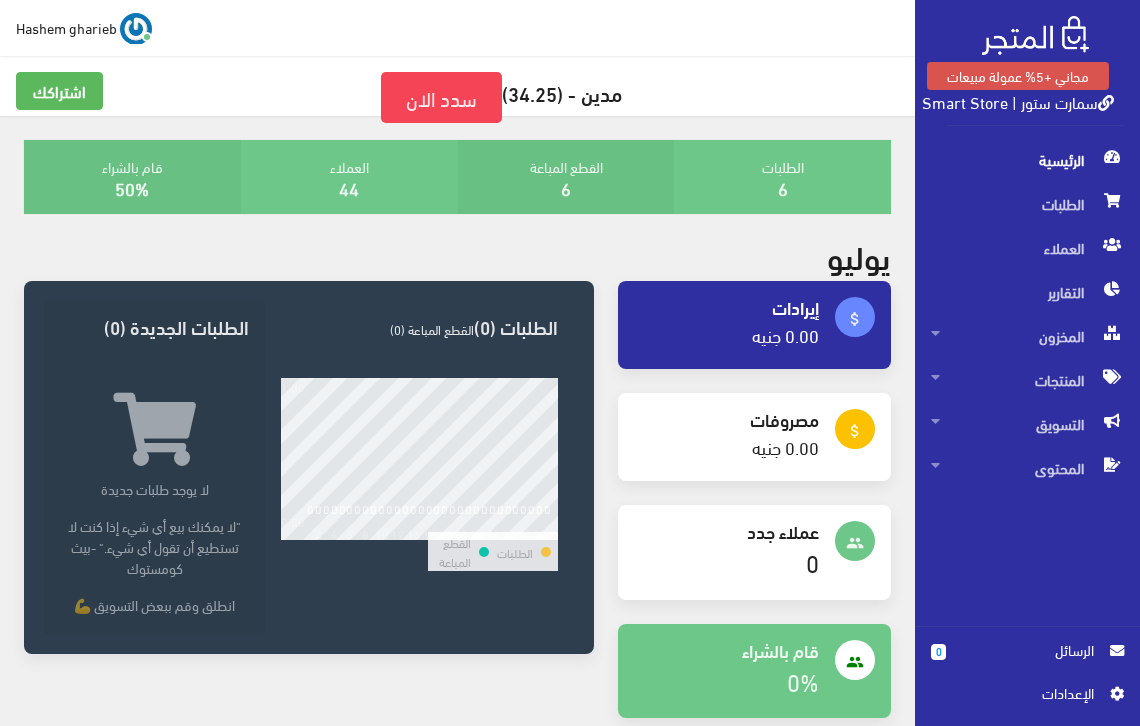 click on "اﻹعدادات" at bounding box center [1020, 693] 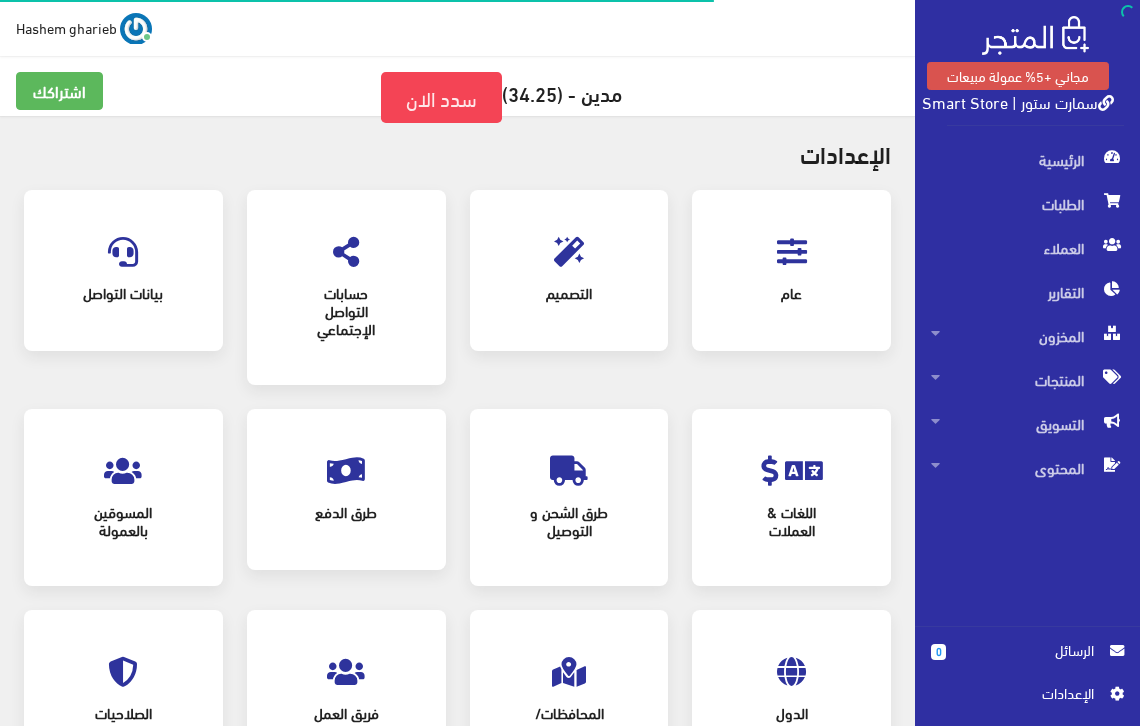 scroll, scrollTop: 0, scrollLeft: 0, axis: both 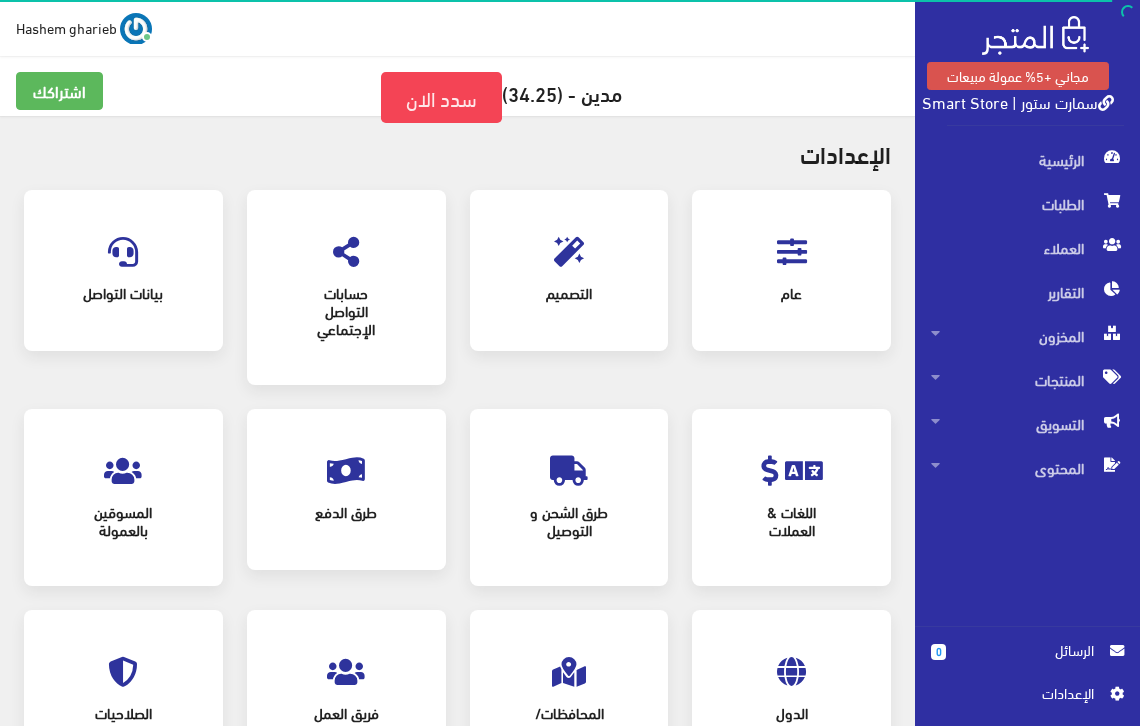 click at bounding box center [792, 252] 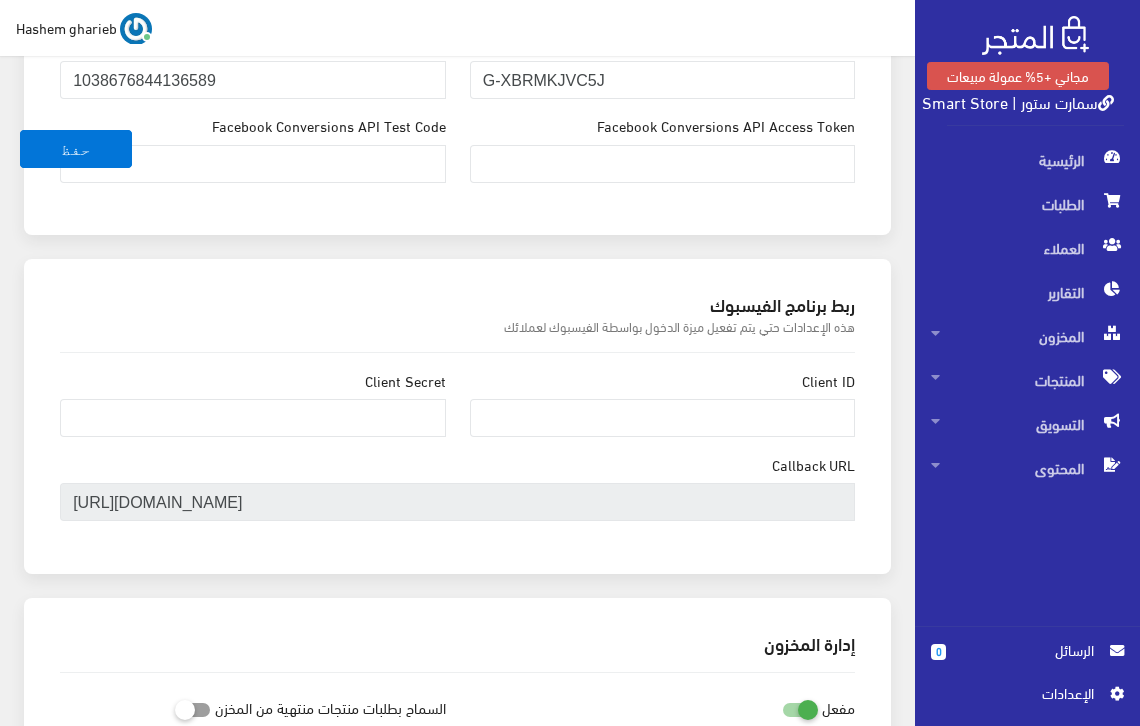 scroll, scrollTop: 1467, scrollLeft: 0, axis: vertical 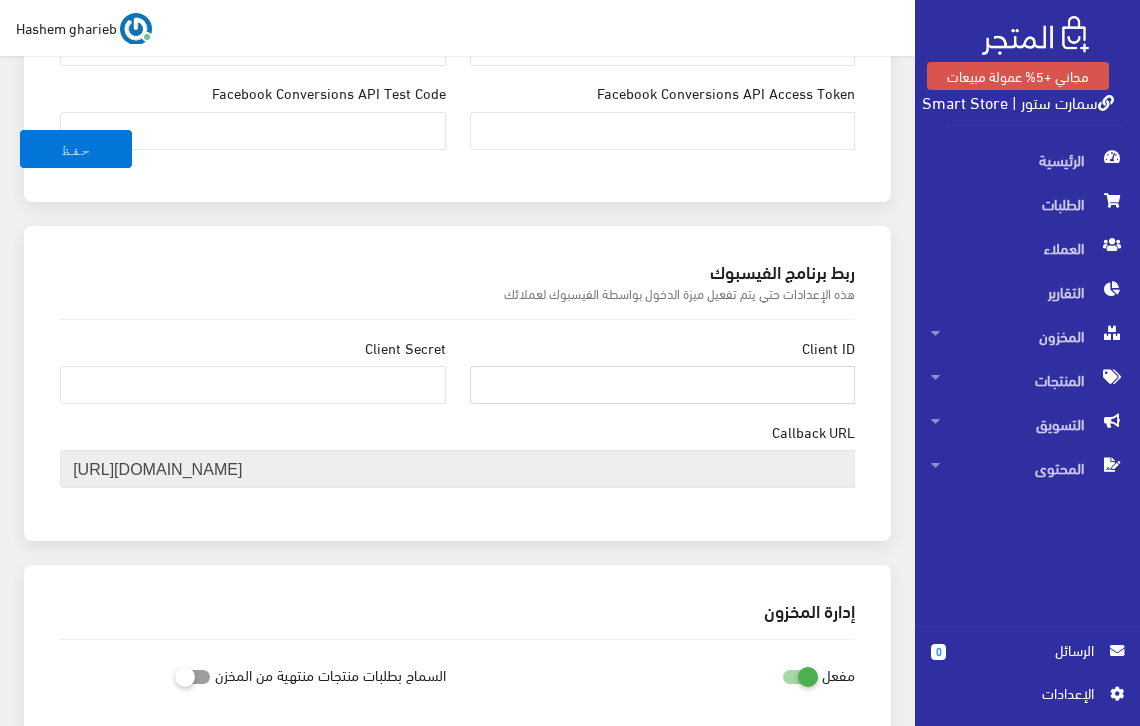 click on "Client ID" at bounding box center (663, 385) 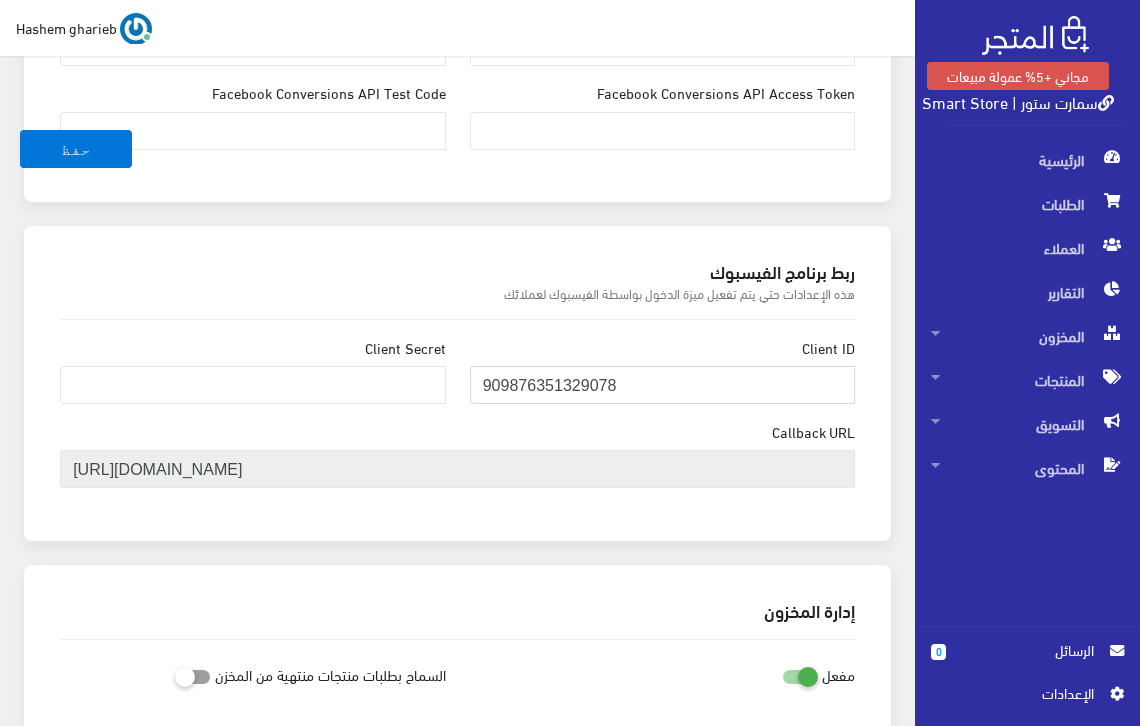 type on "909876351329078" 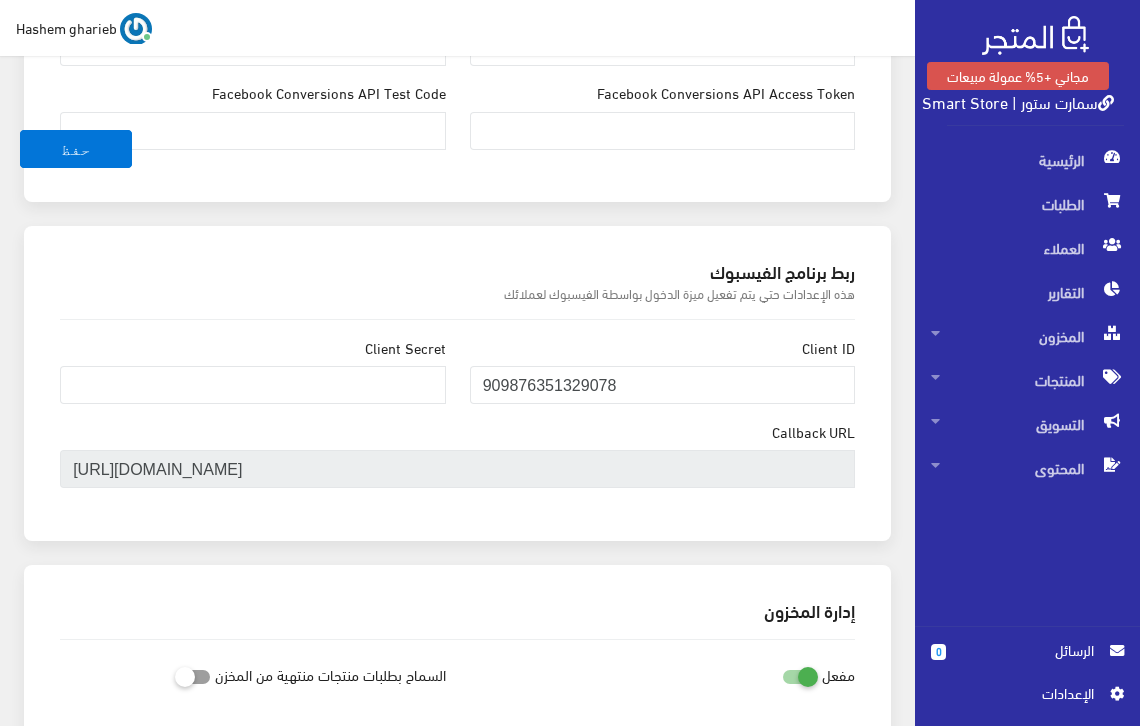 click on "Callback URL
https://smartstore.almatjar.store/auth/facebook/callback" at bounding box center (457, 463) 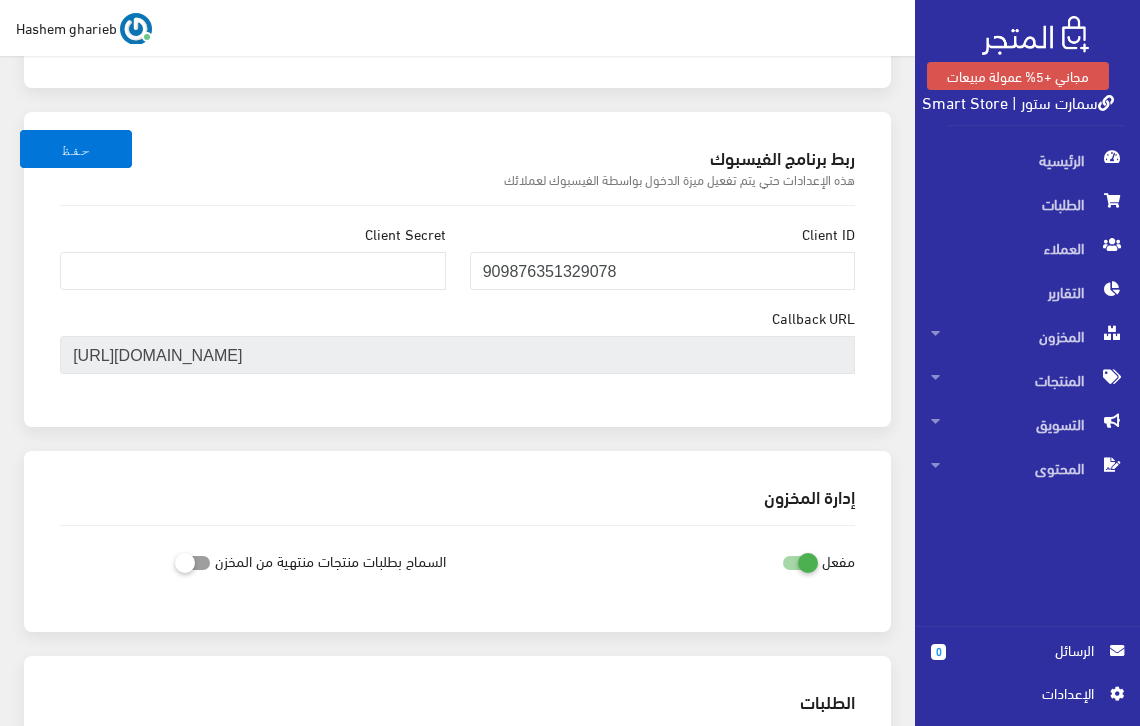 scroll, scrollTop: 1600, scrollLeft: 0, axis: vertical 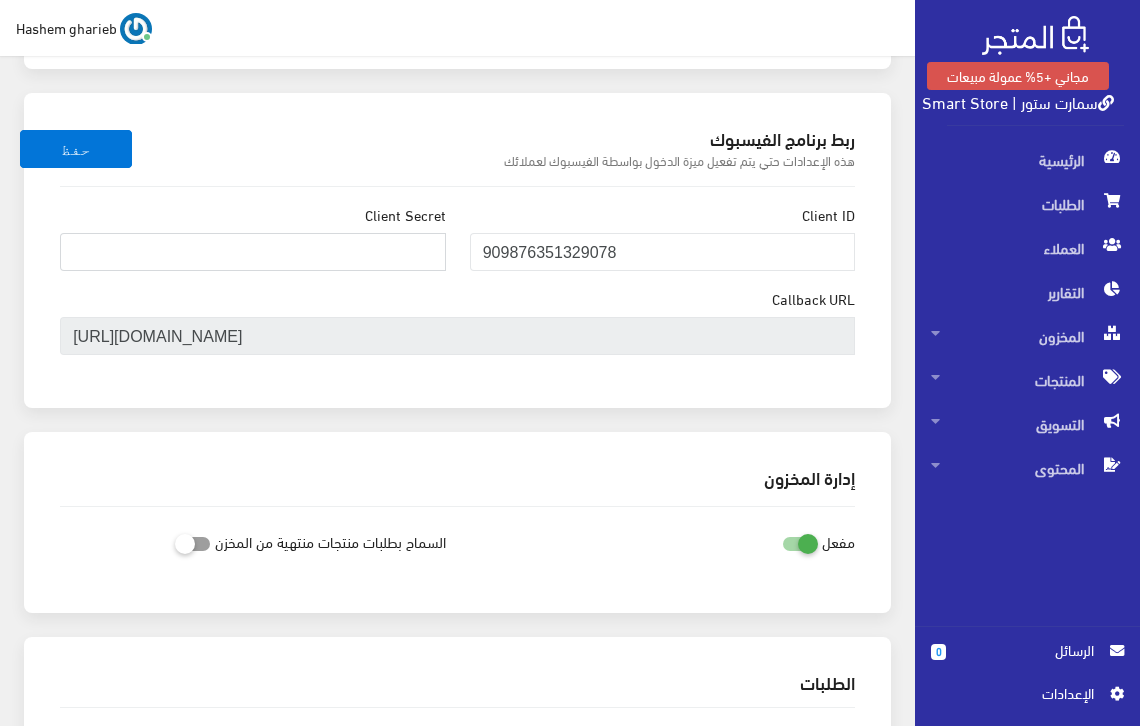 click on "Client Secret" at bounding box center (253, 252) 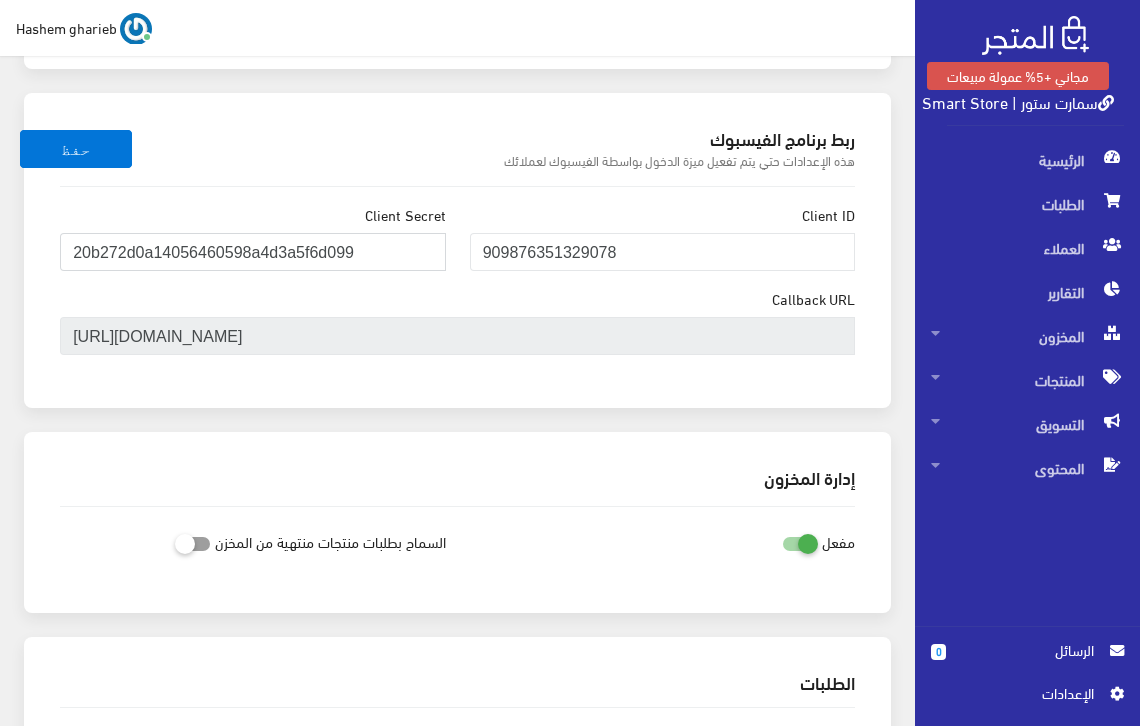 type on "20b272d0a14056460598a4d3a5f6d099" 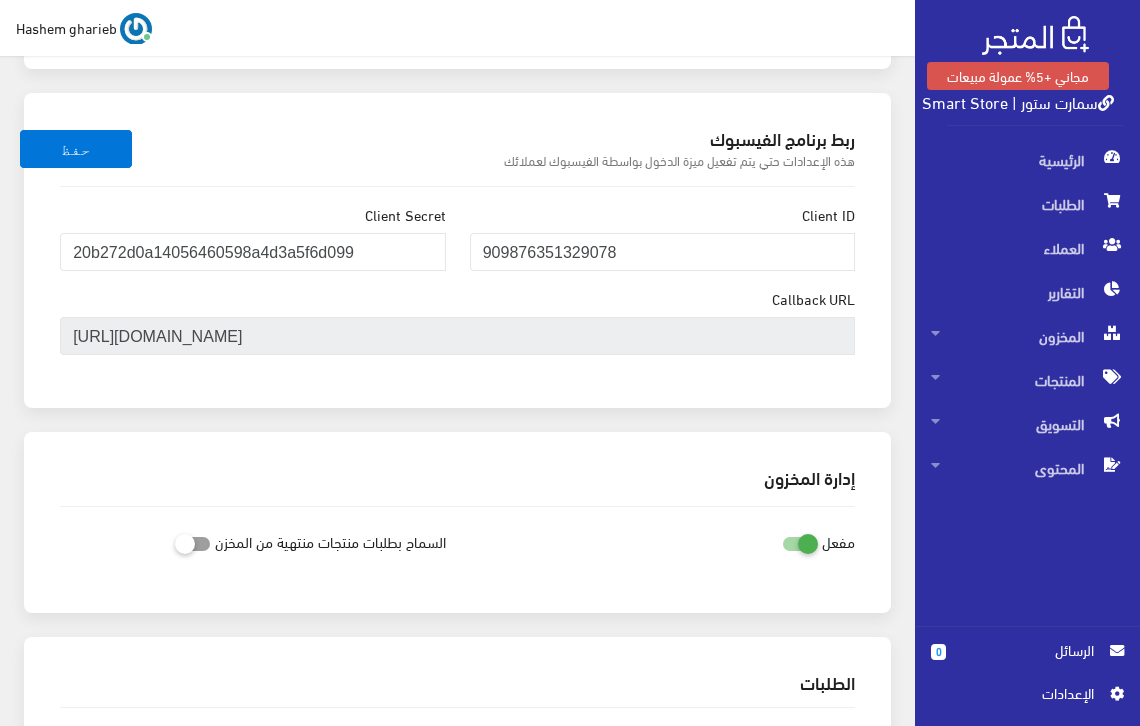 click on "Client Secret
20b272d0a14056460598a4d3a5f6d099" at bounding box center [253, 246] 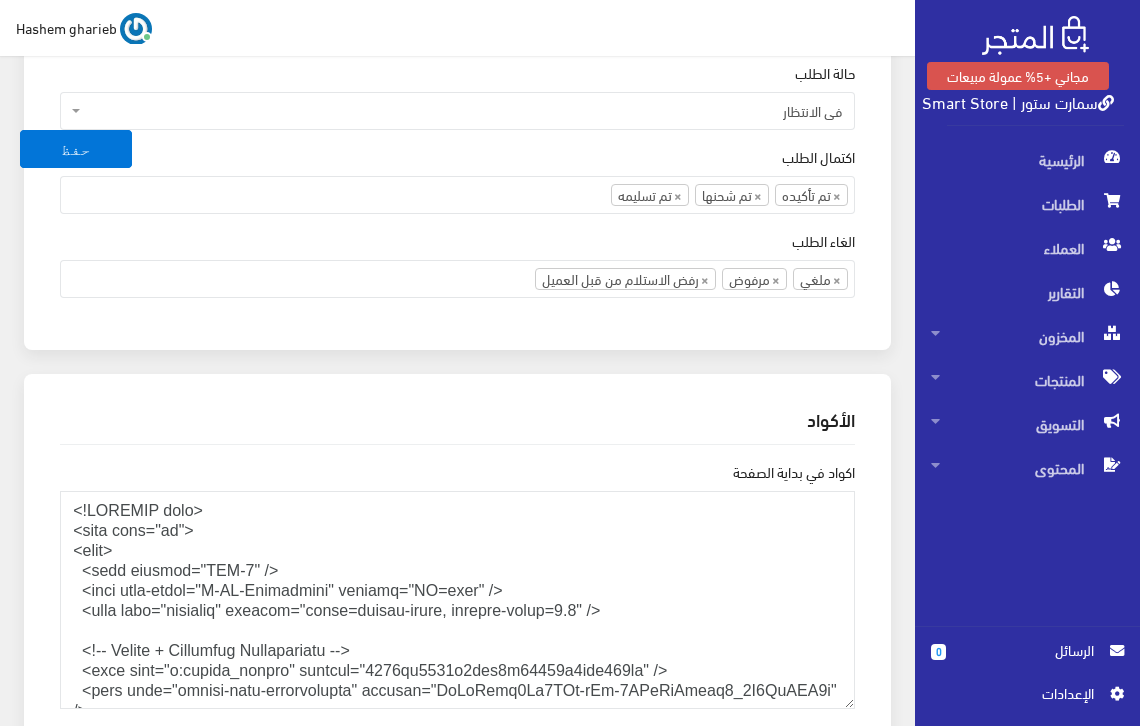scroll, scrollTop: 2467, scrollLeft: 0, axis: vertical 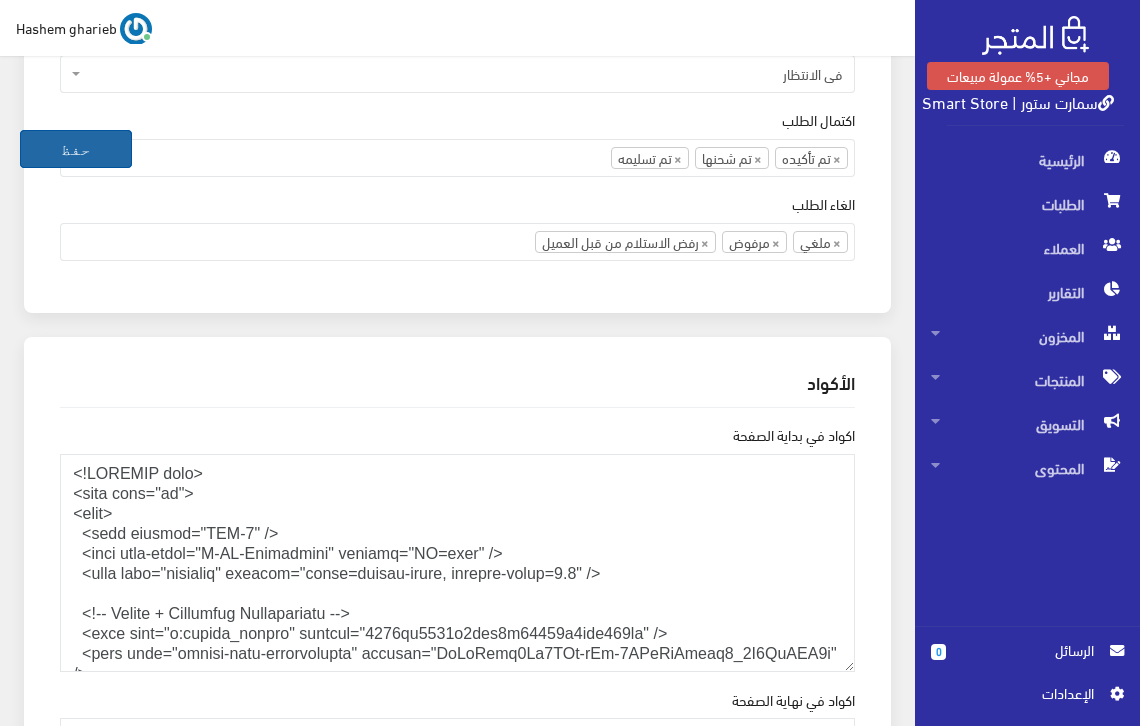 click on "حفظ" at bounding box center (76, 149) 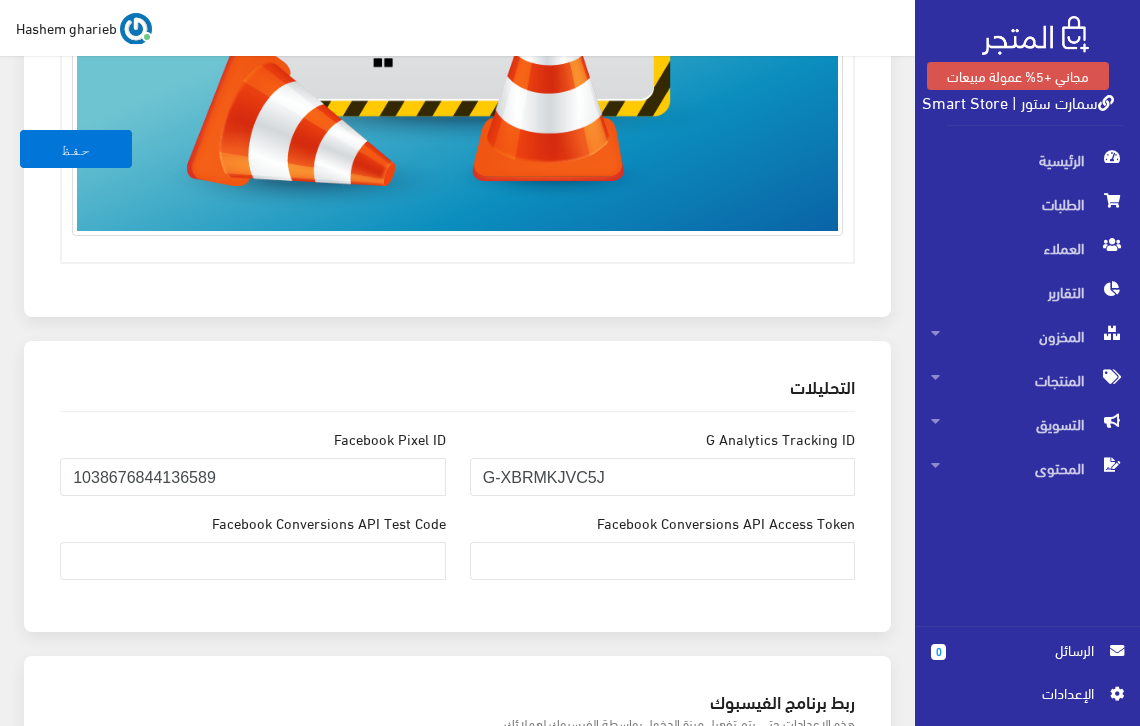scroll, scrollTop: 1333, scrollLeft: 0, axis: vertical 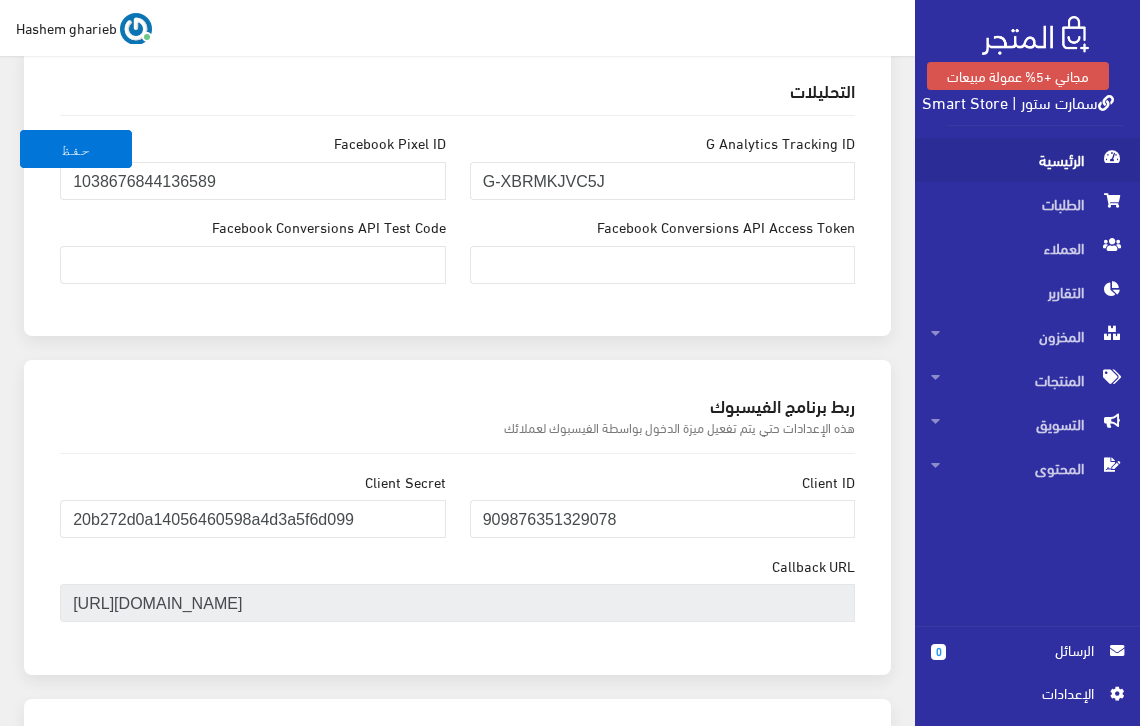 click on "الرئيسية" at bounding box center [1027, 160] 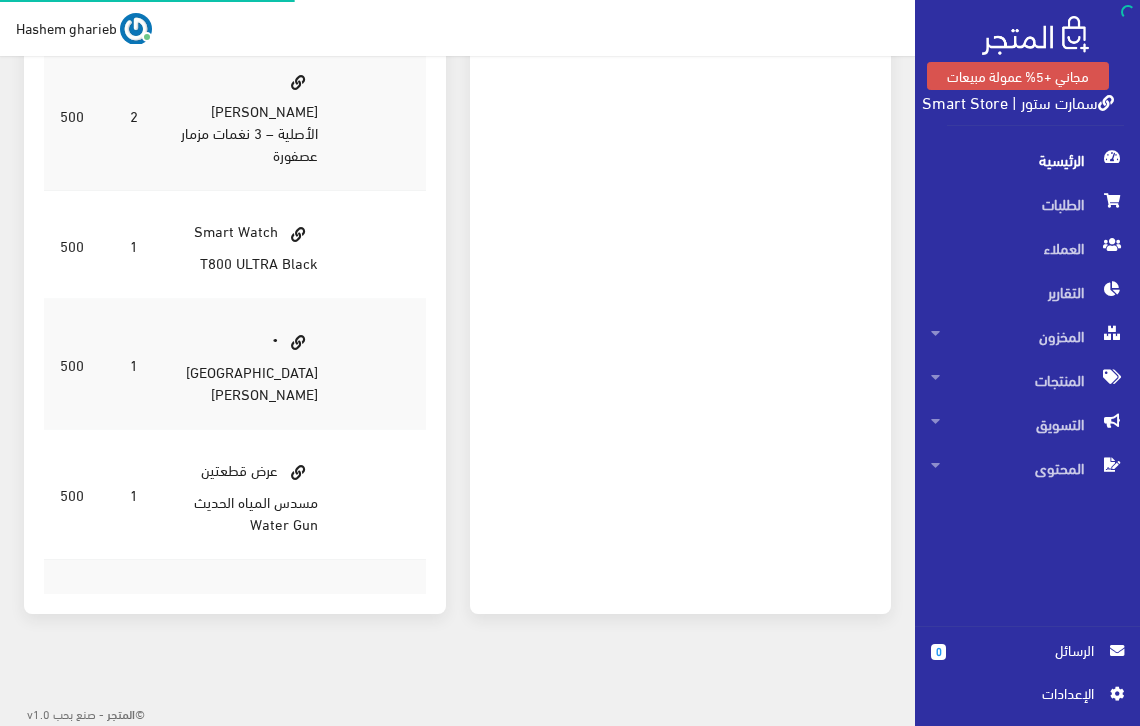 scroll, scrollTop: 0, scrollLeft: 0, axis: both 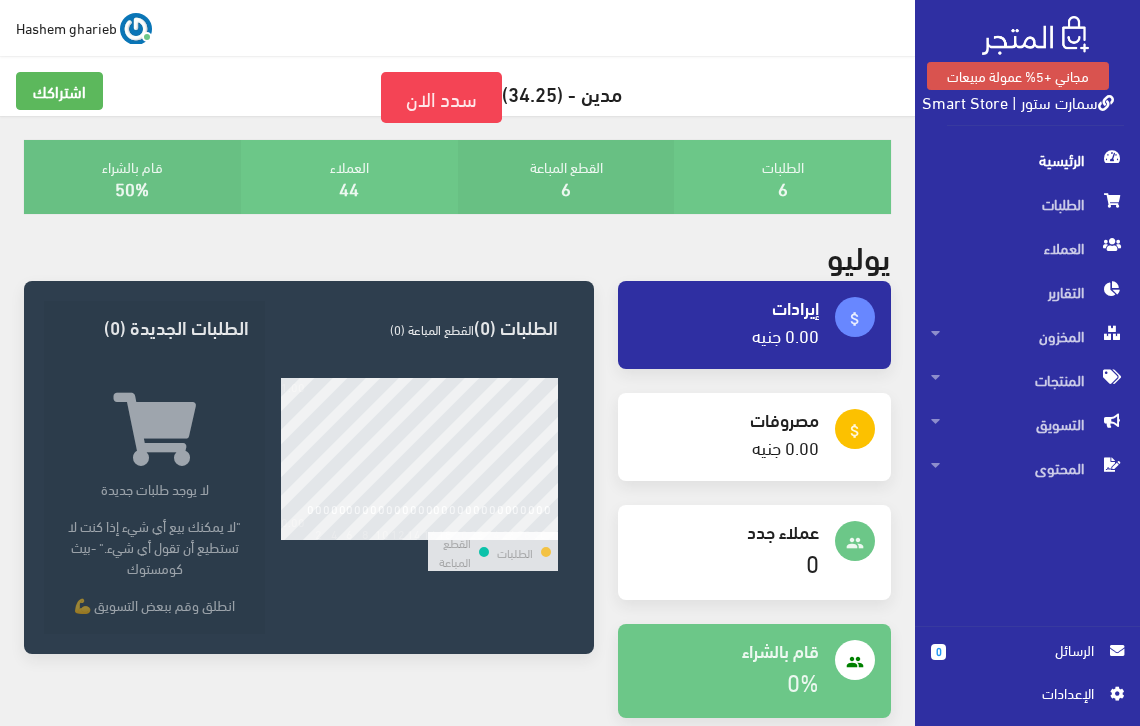 click on "سمارت ستور | Smart Store" at bounding box center (1018, 101) 